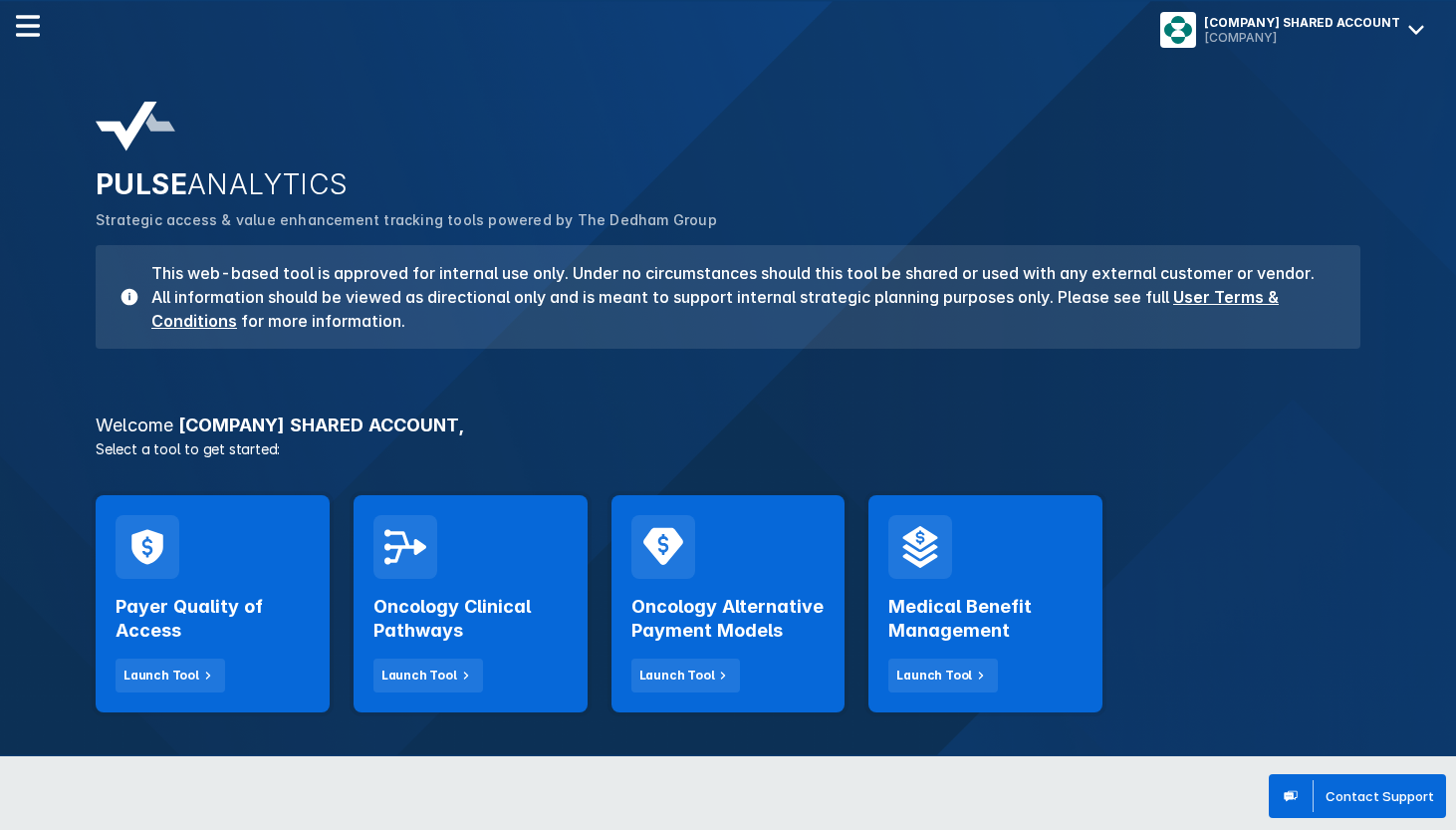 scroll, scrollTop: 0, scrollLeft: 0, axis: both 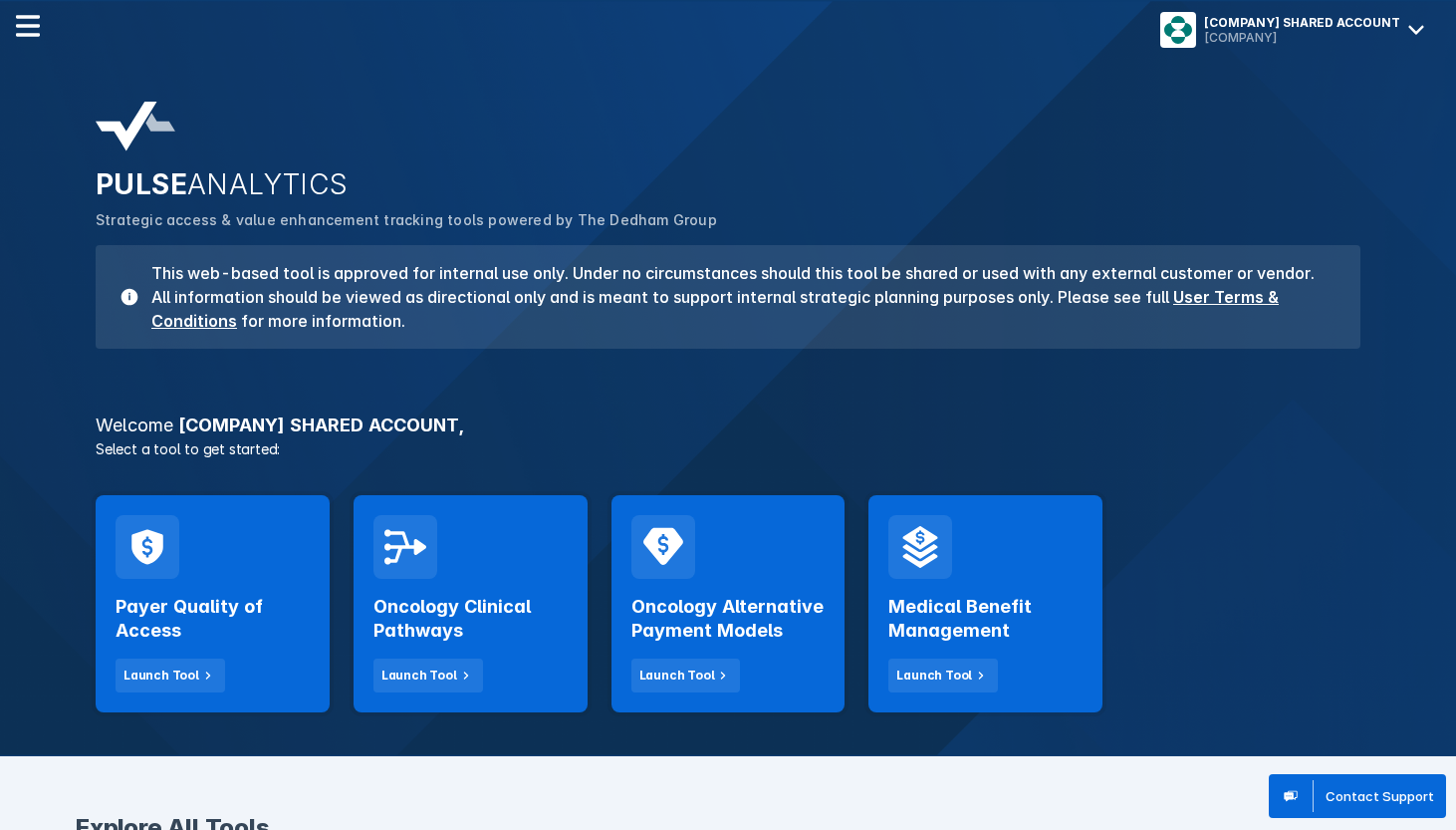 click on "Payer Quality of Access" at bounding box center (212, 619) 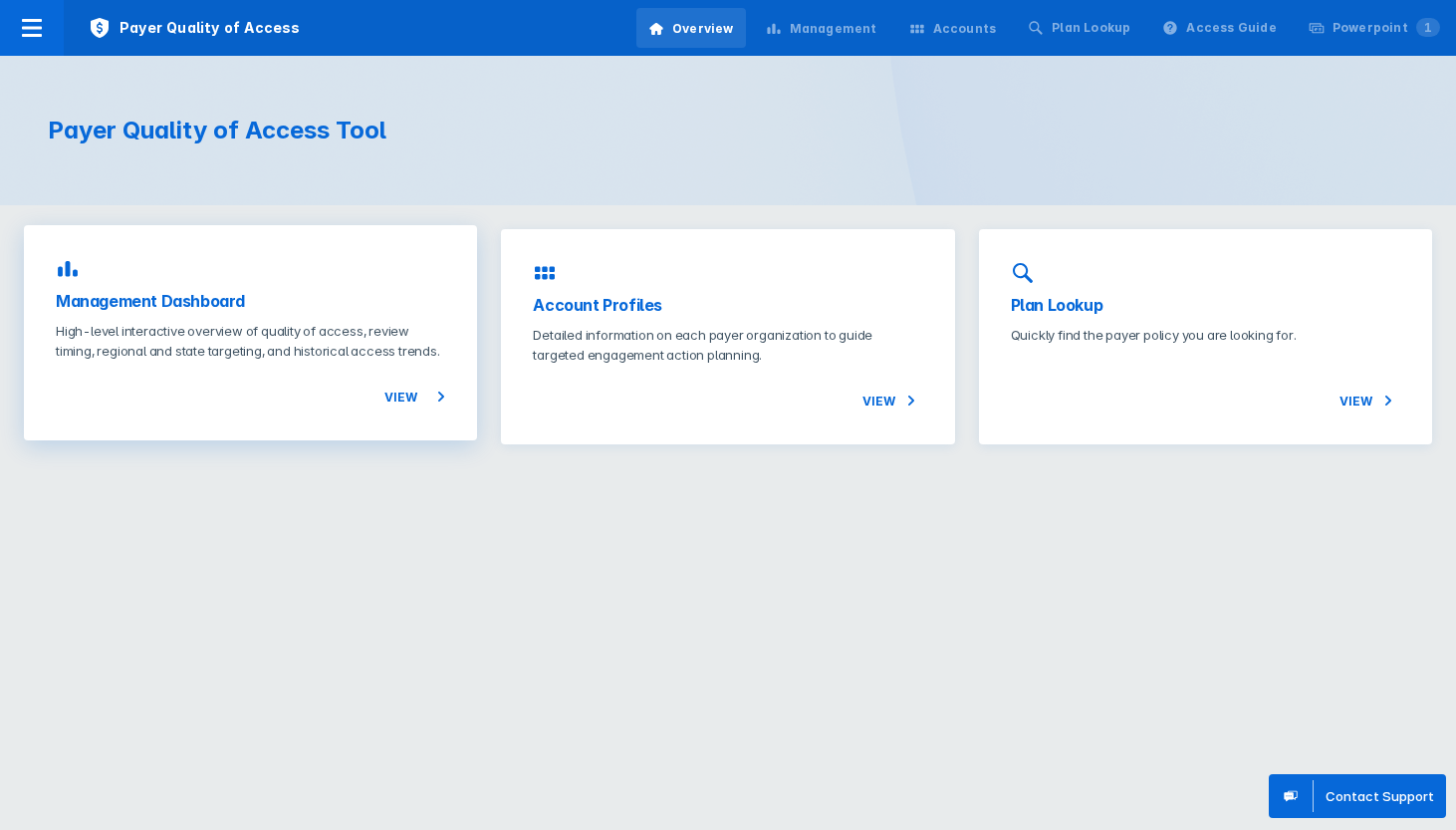 click on "High-level interactive overview of quality of access, review timing, regional and state targeting, and historical access trends." at bounding box center (250, 341) 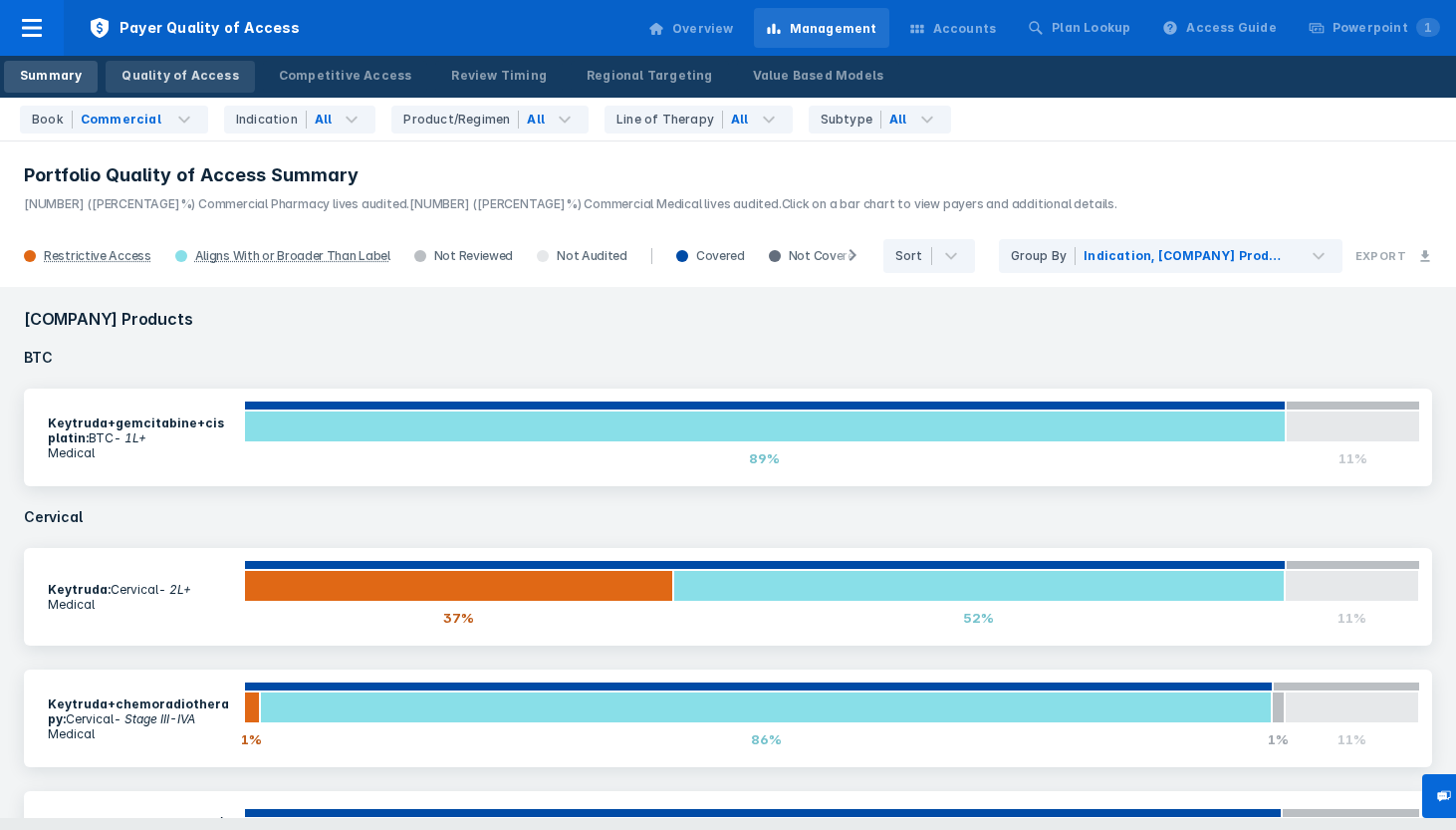 click on "Quality of Access" at bounding box center [179, 77] 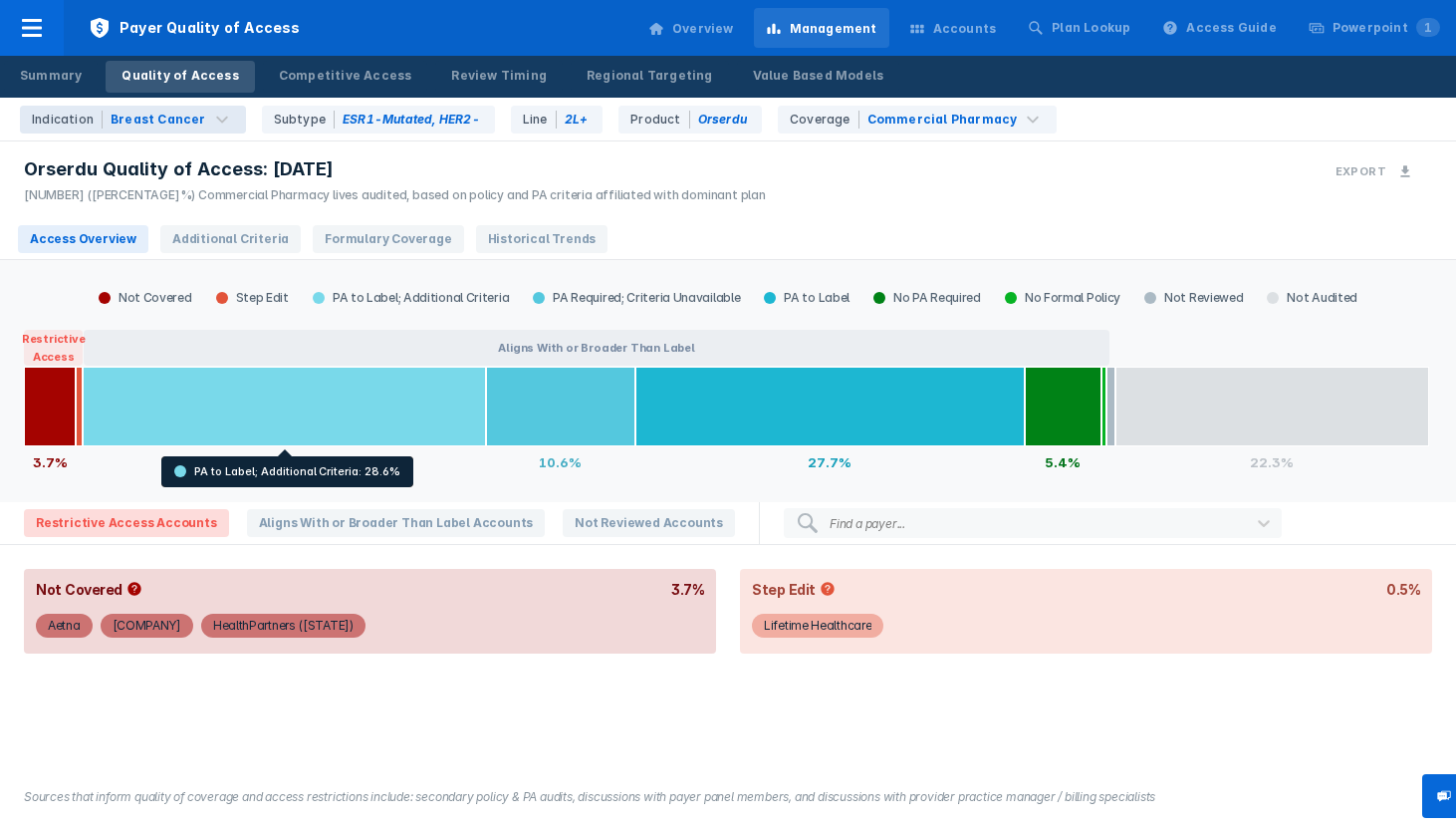 click on "Access Overview Additional Criteria Formulary Coverage Historical Trends" at bounding box center (728, 239) 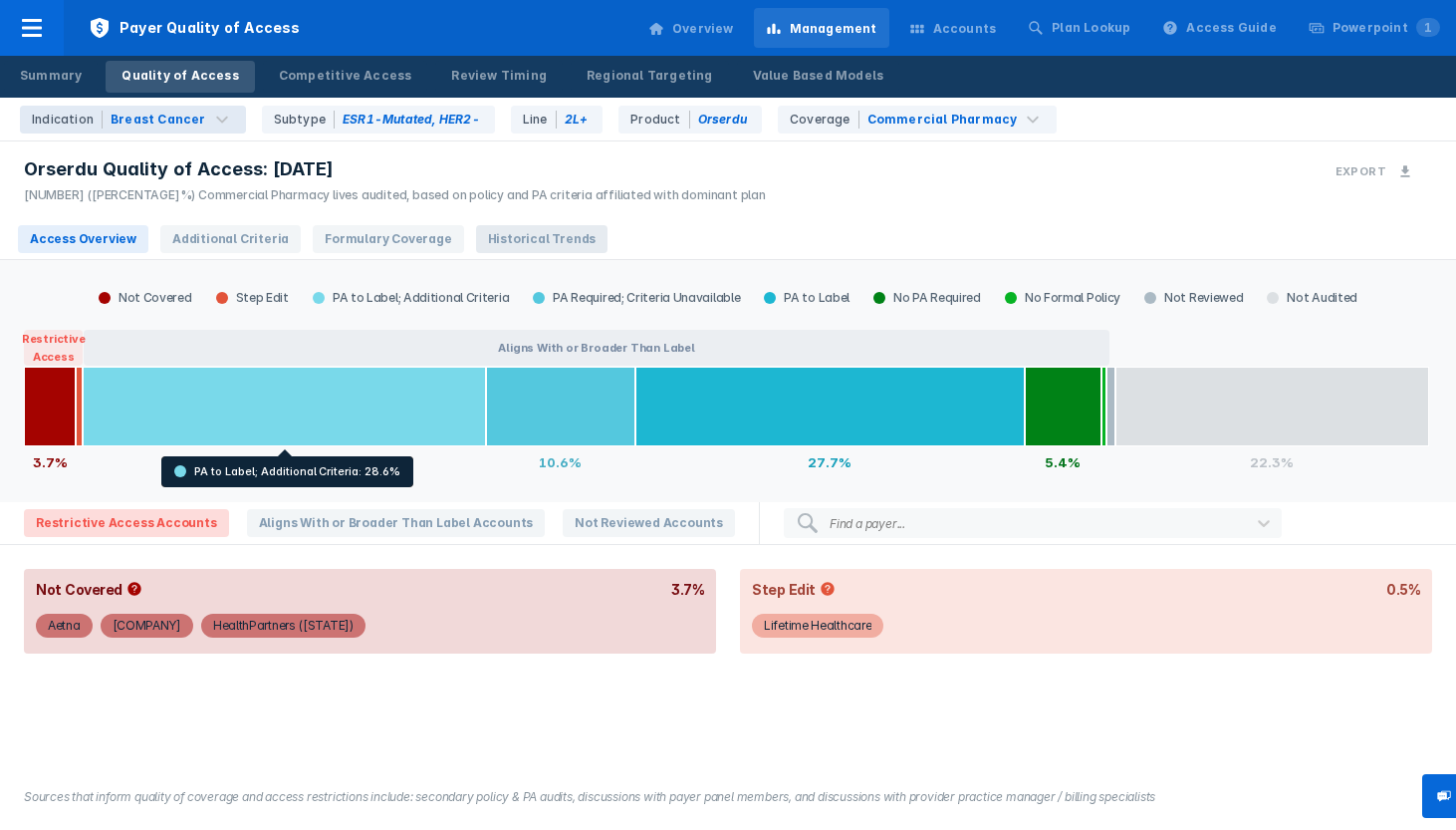 click on "Historical Trends" at bounding box center (542, 239) 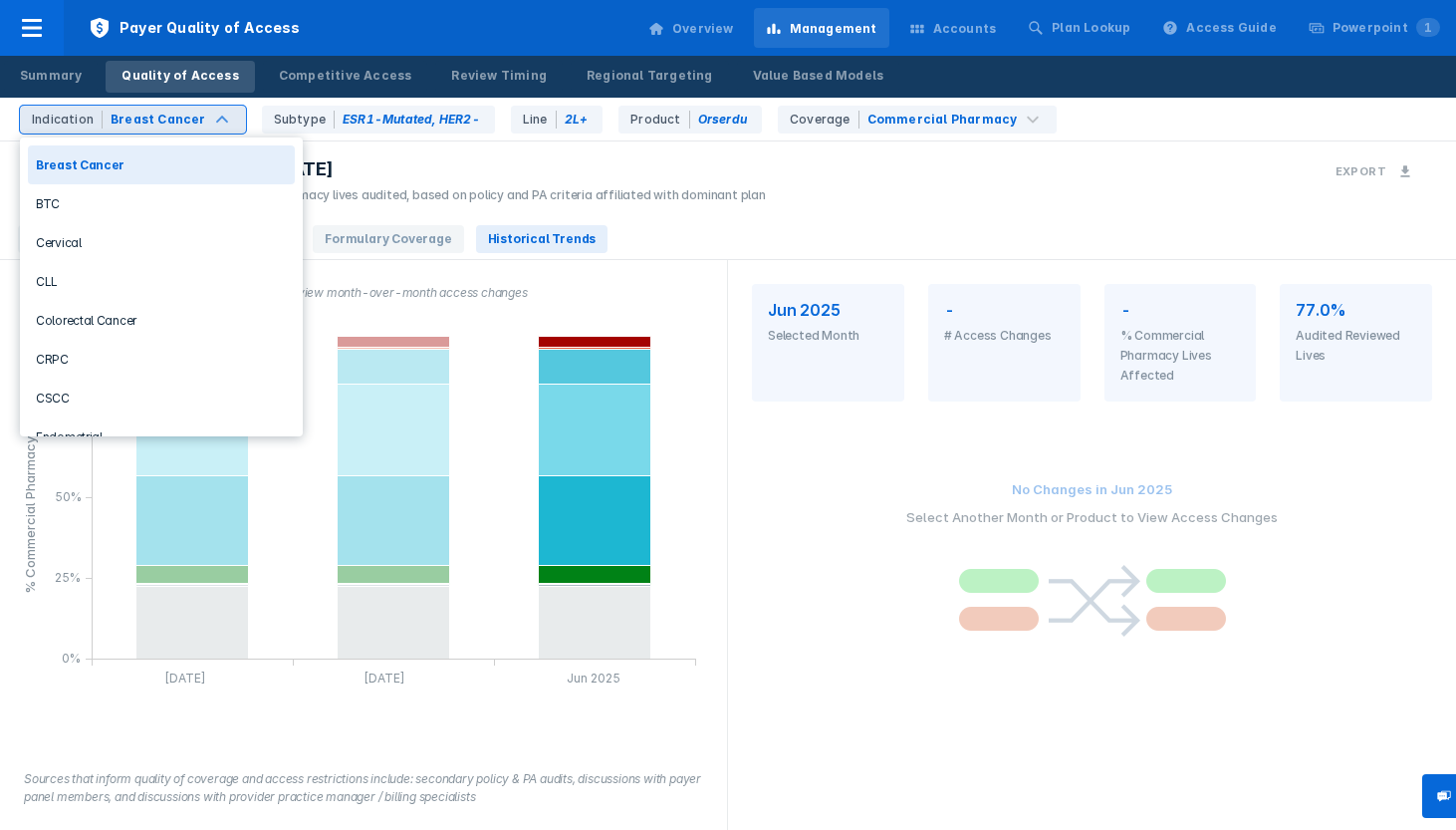 click on "Indication Breast Cancer" at bounding box center [132, 120] 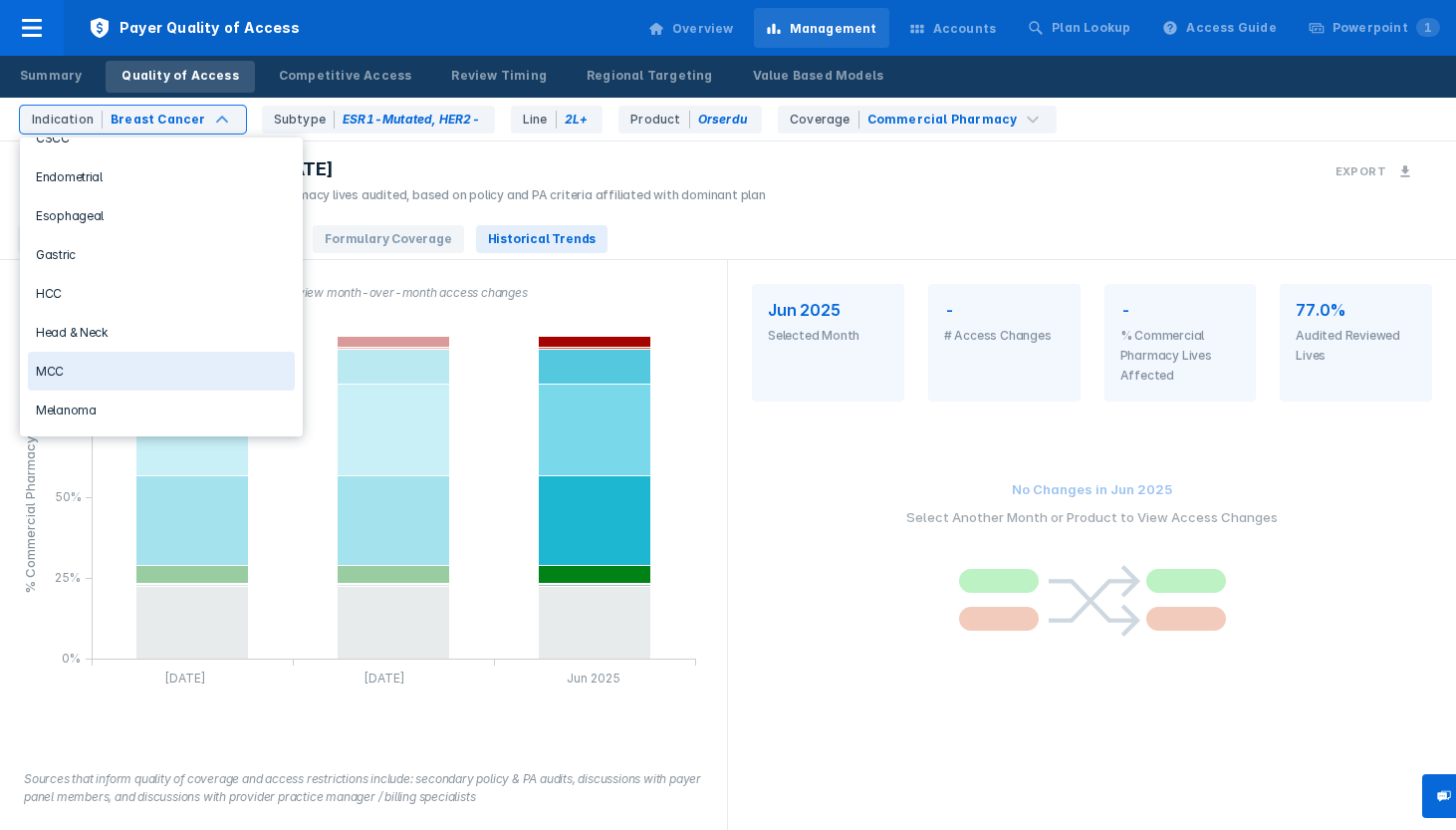 scroll, scrollTop: 0, scrollLeft: 0, axis: both 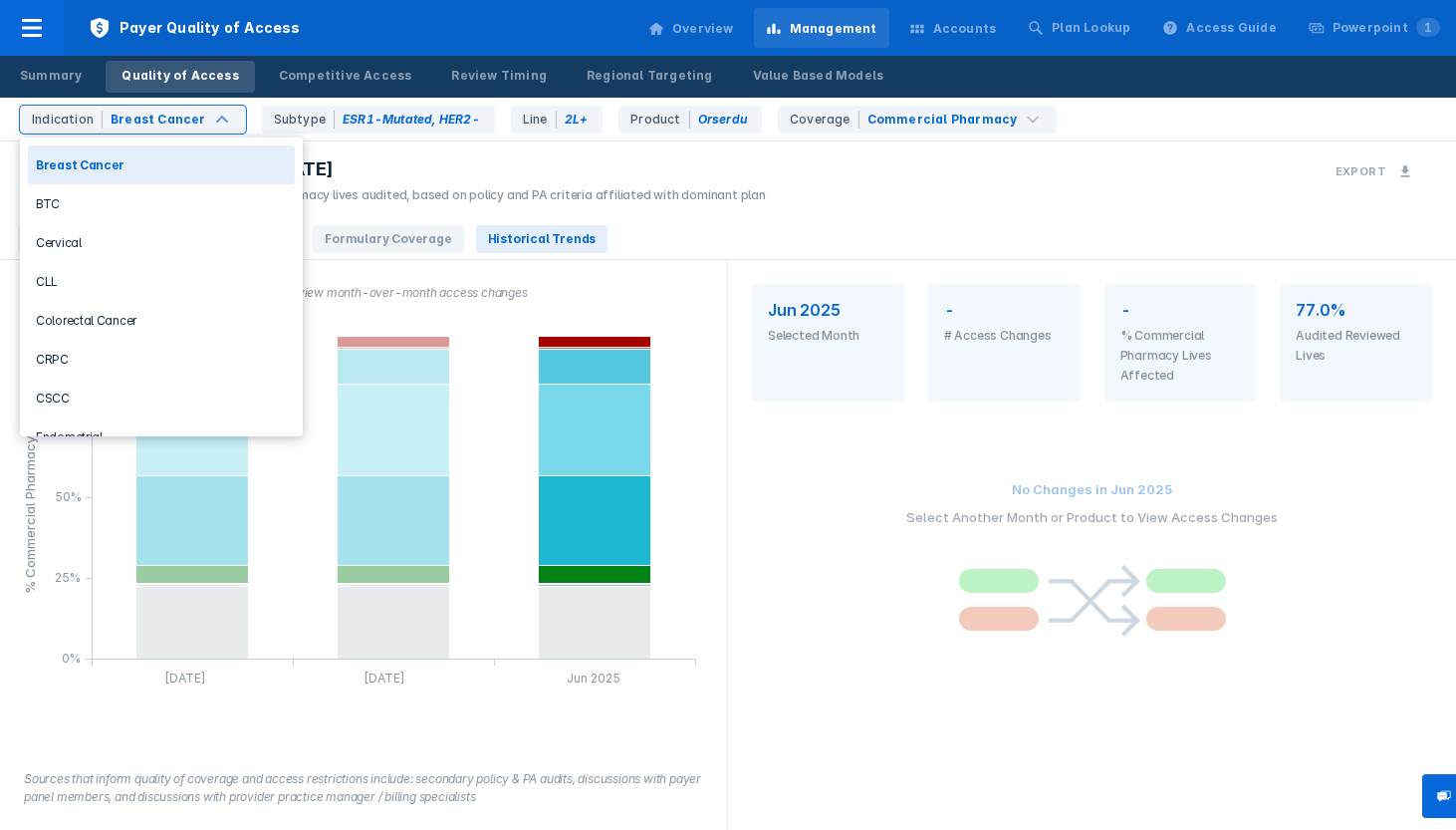click on "Orserdu Quality of Access: [DATE]" at bounding box center [394, 169] 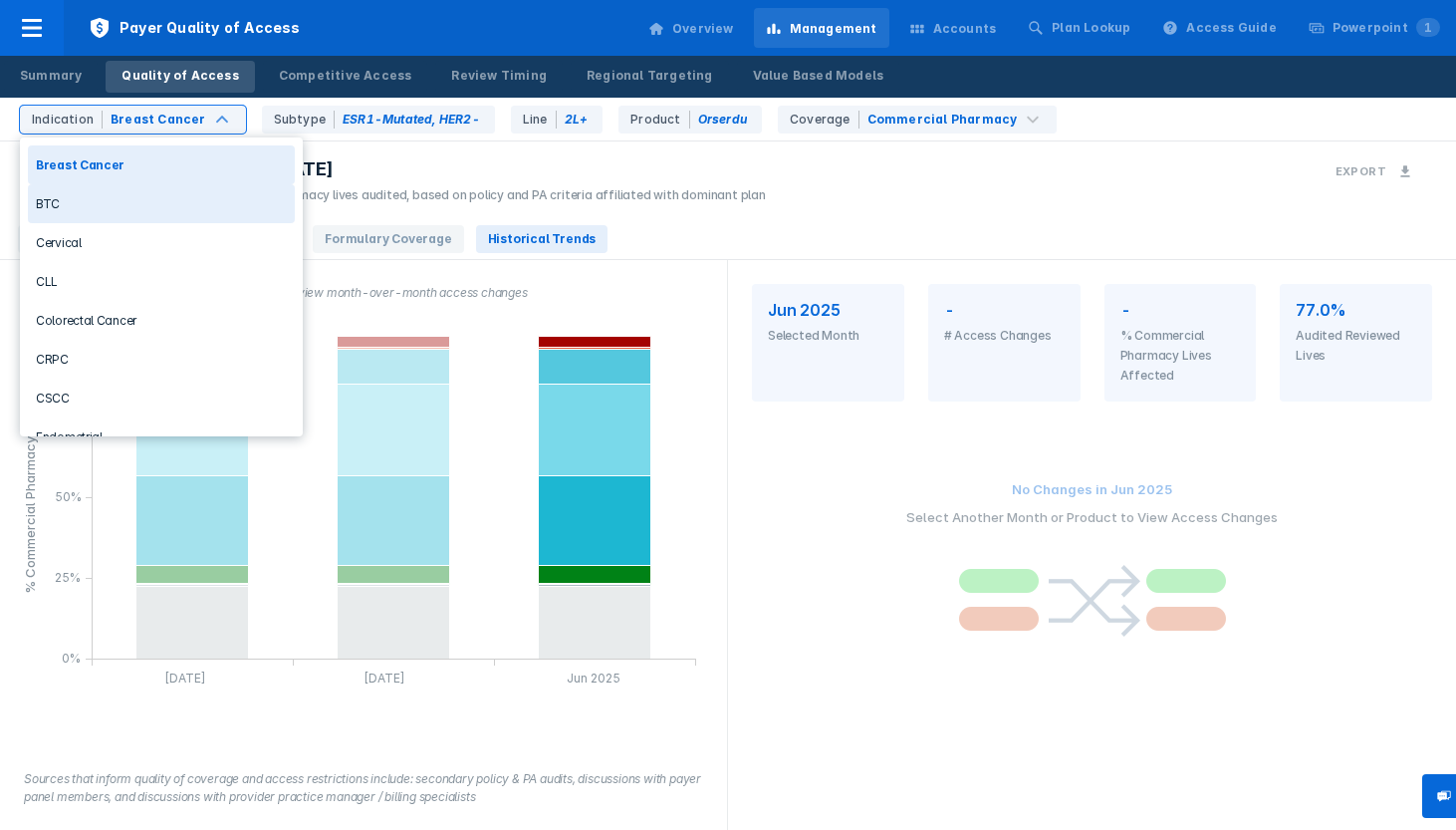 click on "BTC" at bounding box center [161, 203] 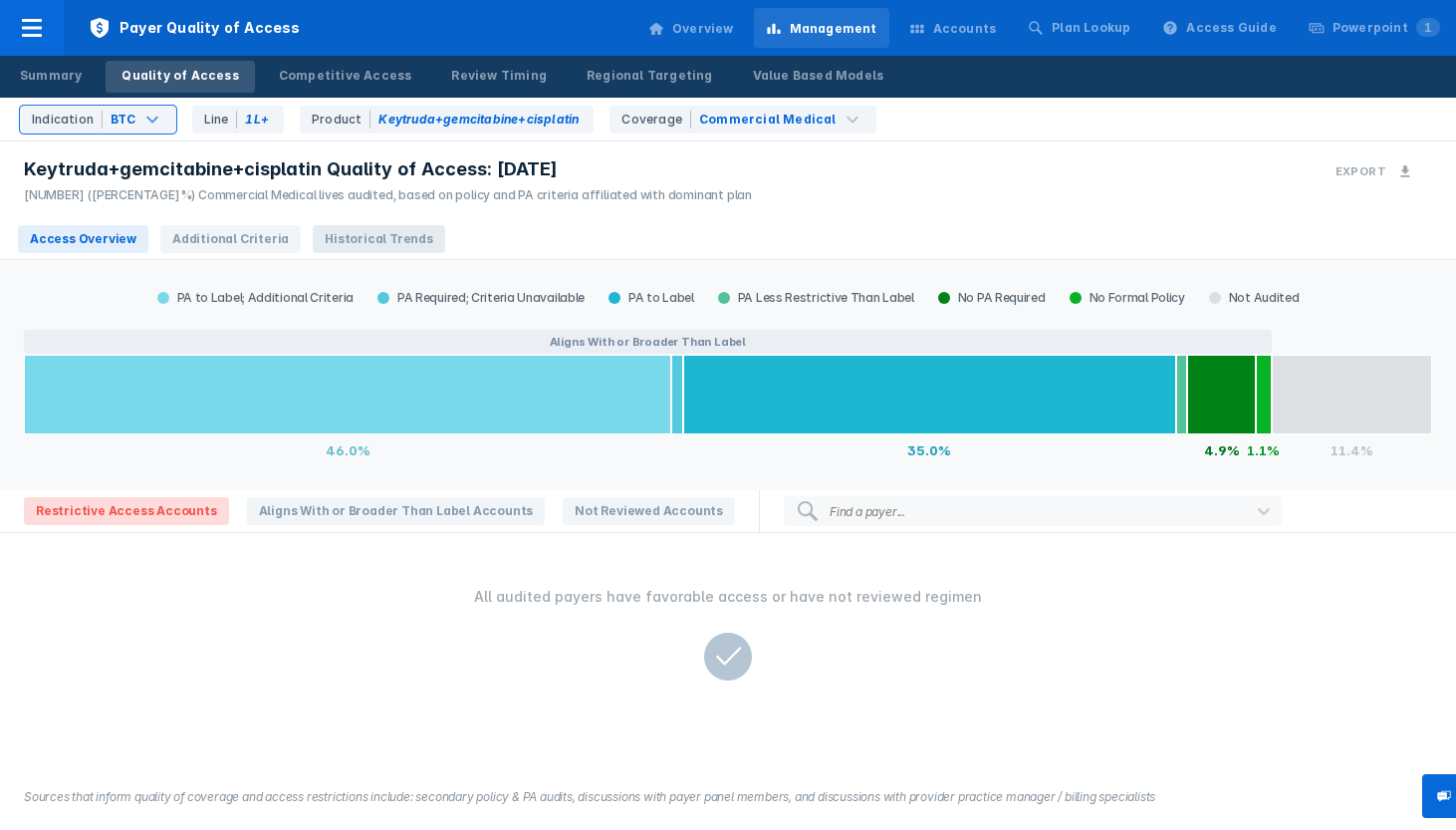 click on "Historical Trends" at bounding box center (378, 239) 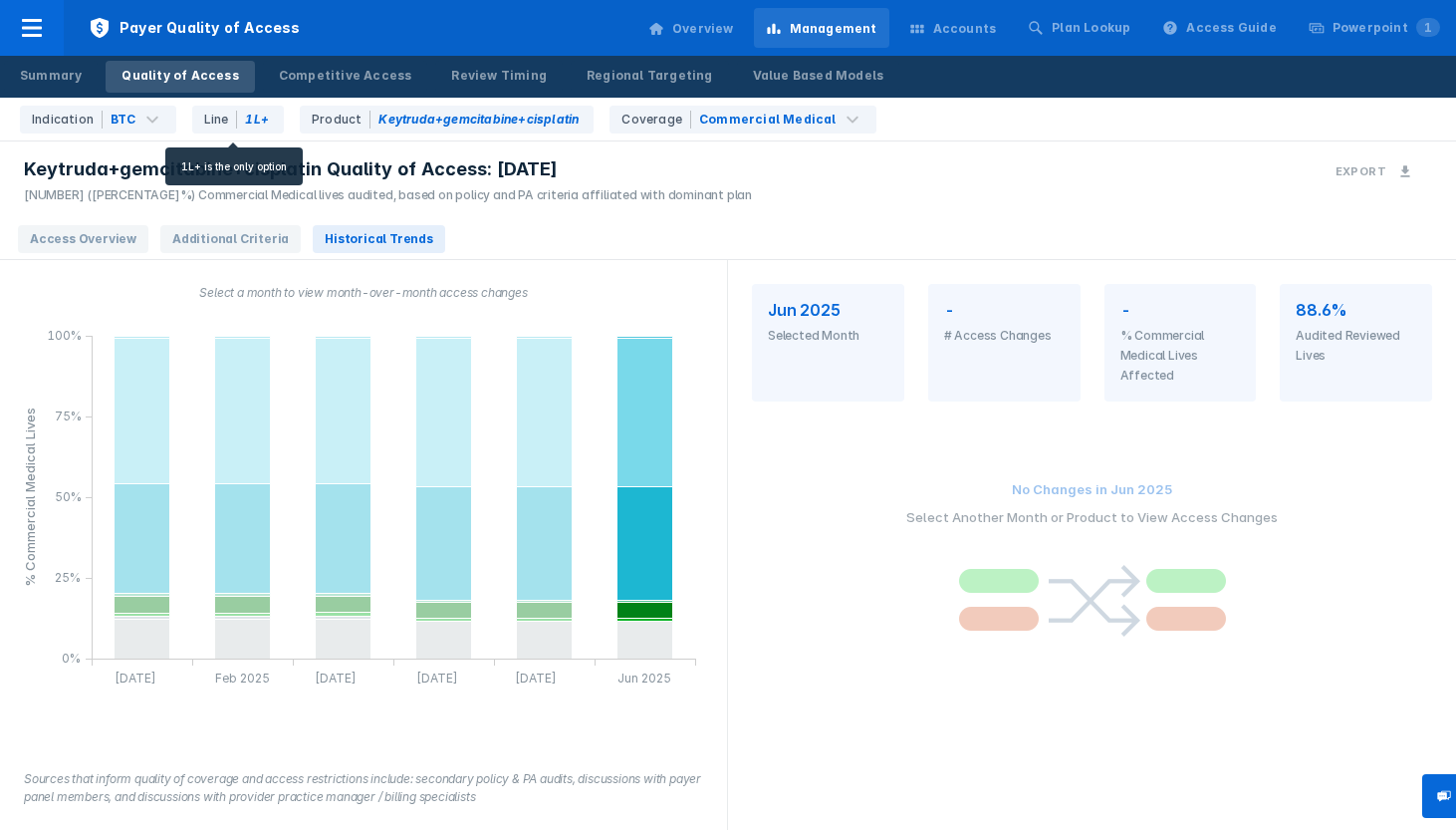 click on "Line 1L+" at bounding box center [238, 120] 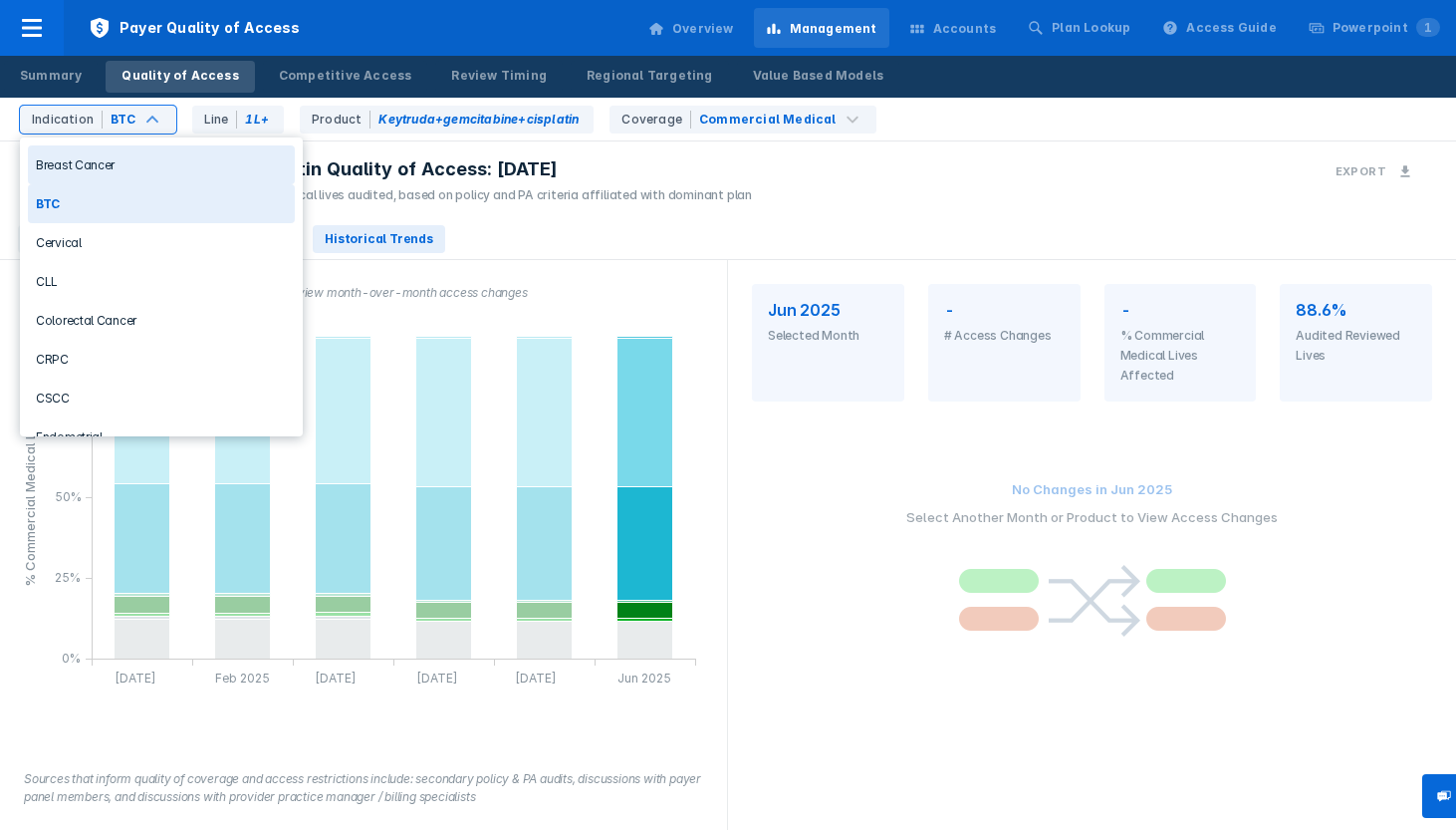click on "BTC" at bounding box center [123, 120] 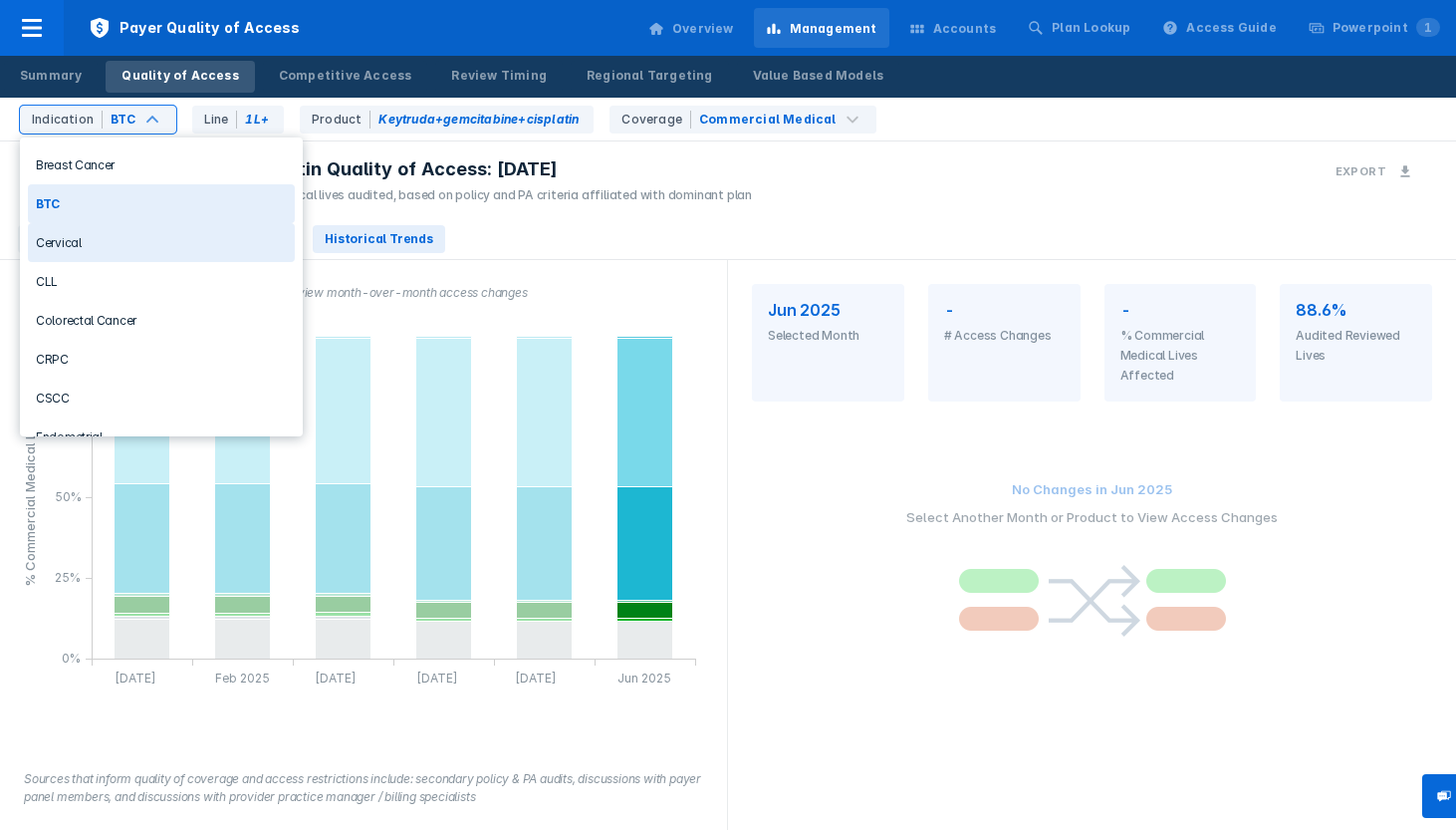 click on "Cervical" at bounding box center (161, 242) 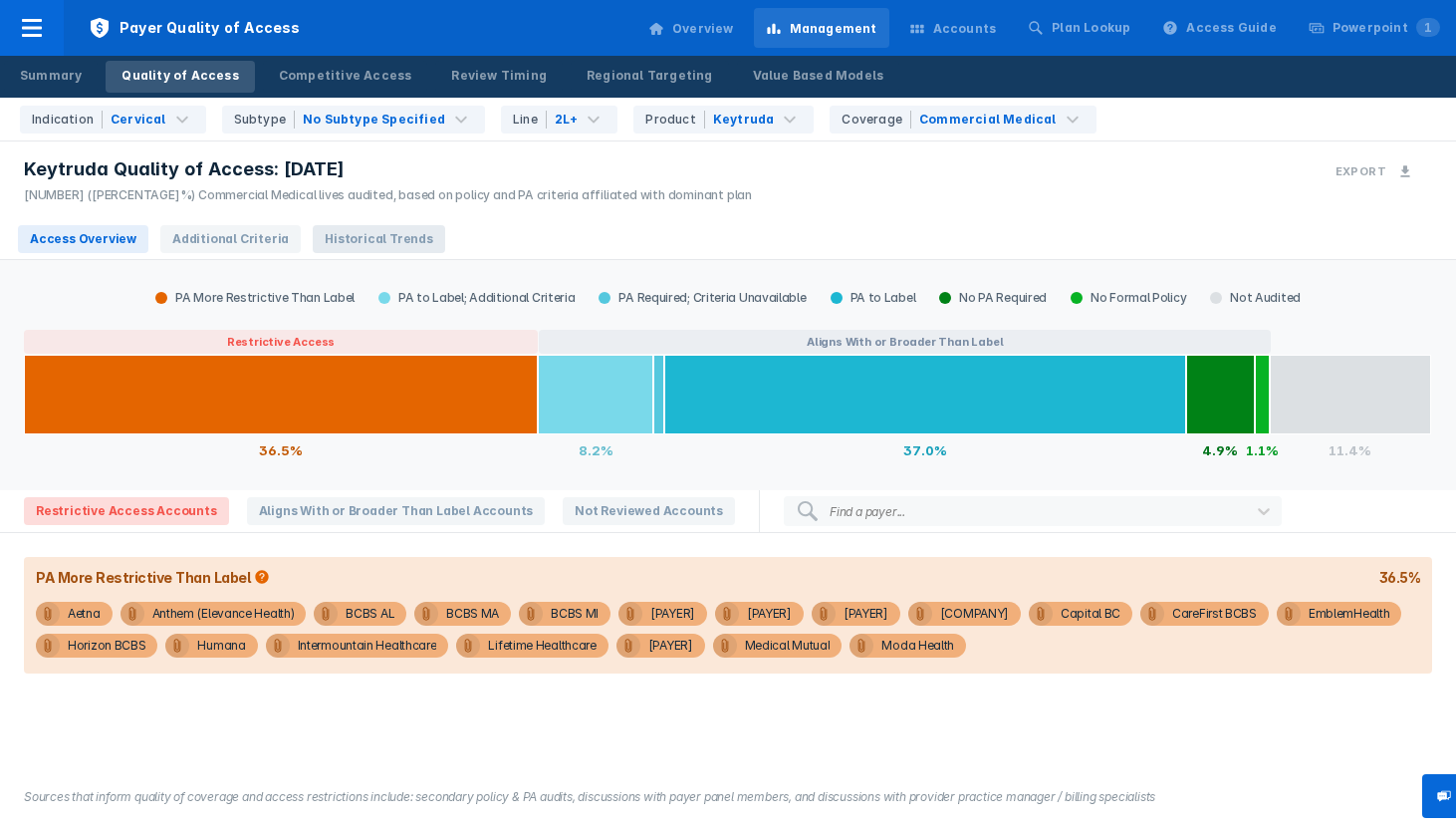 click on "Historical Trends" at bounding box center [378, 239] 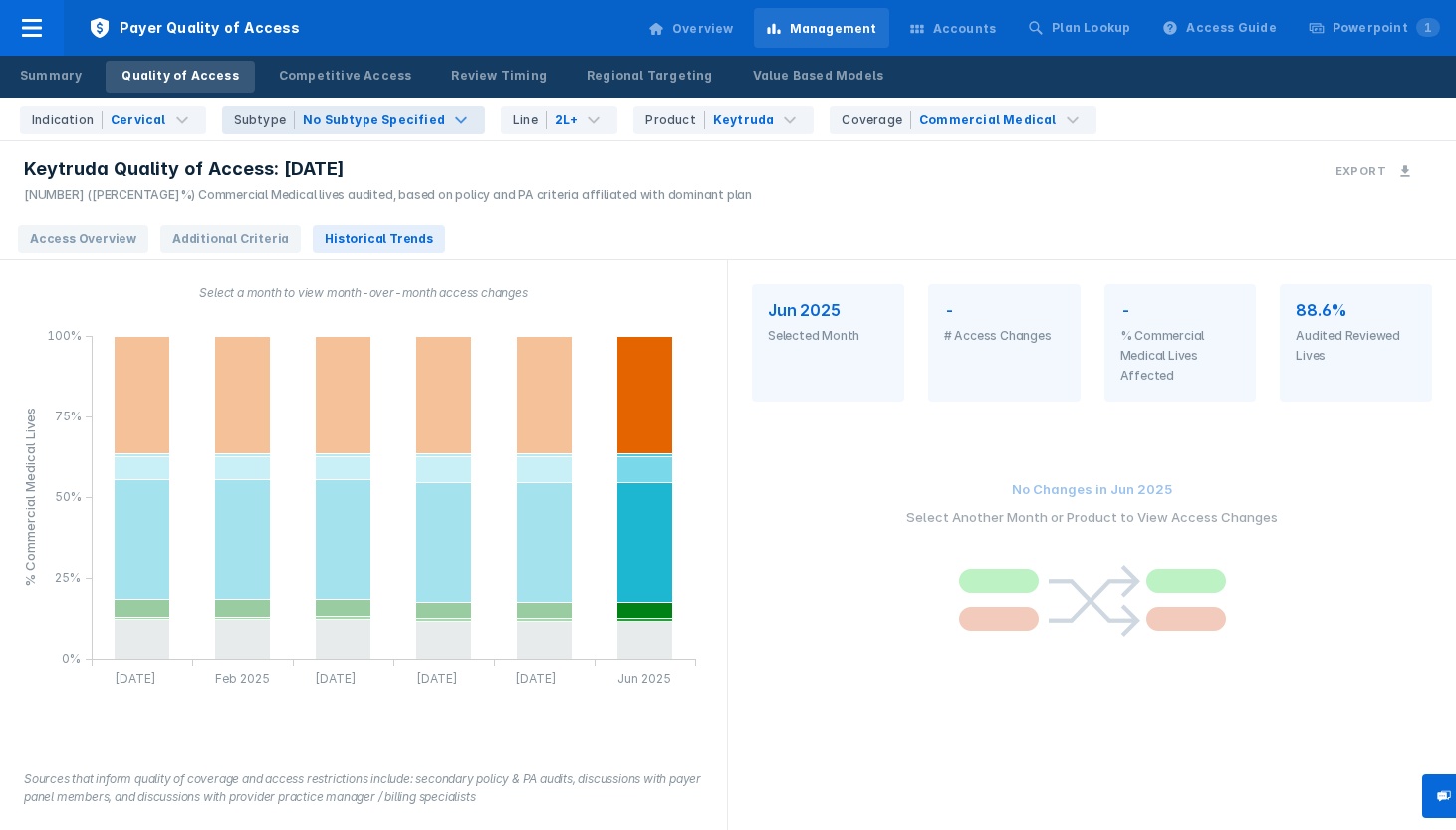 click on "No Subtype Specified" at bounding box center (373, 120) 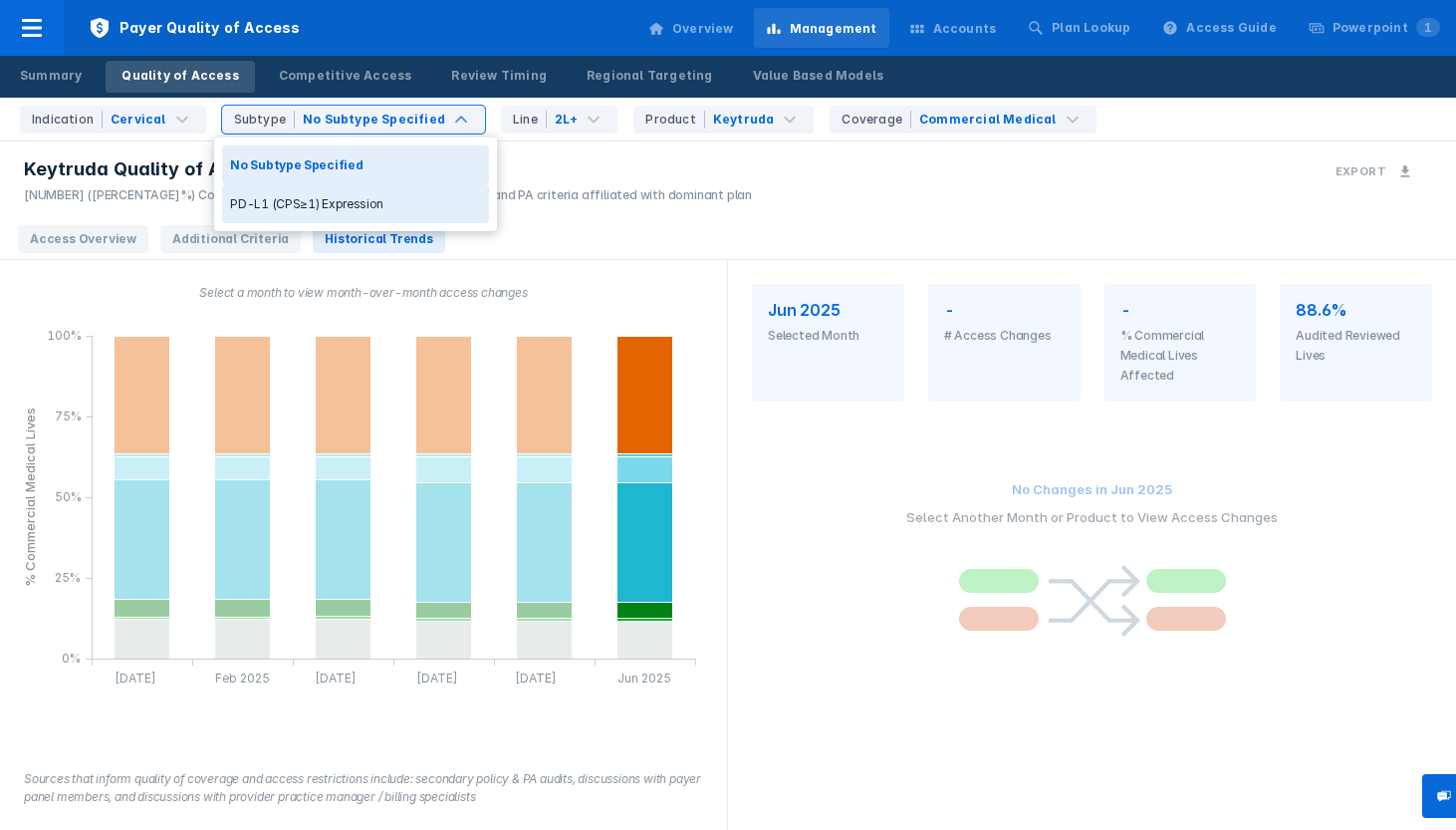 click on "PD-L1 (CPS≥1) Expression" at bounding box center [356, 203] 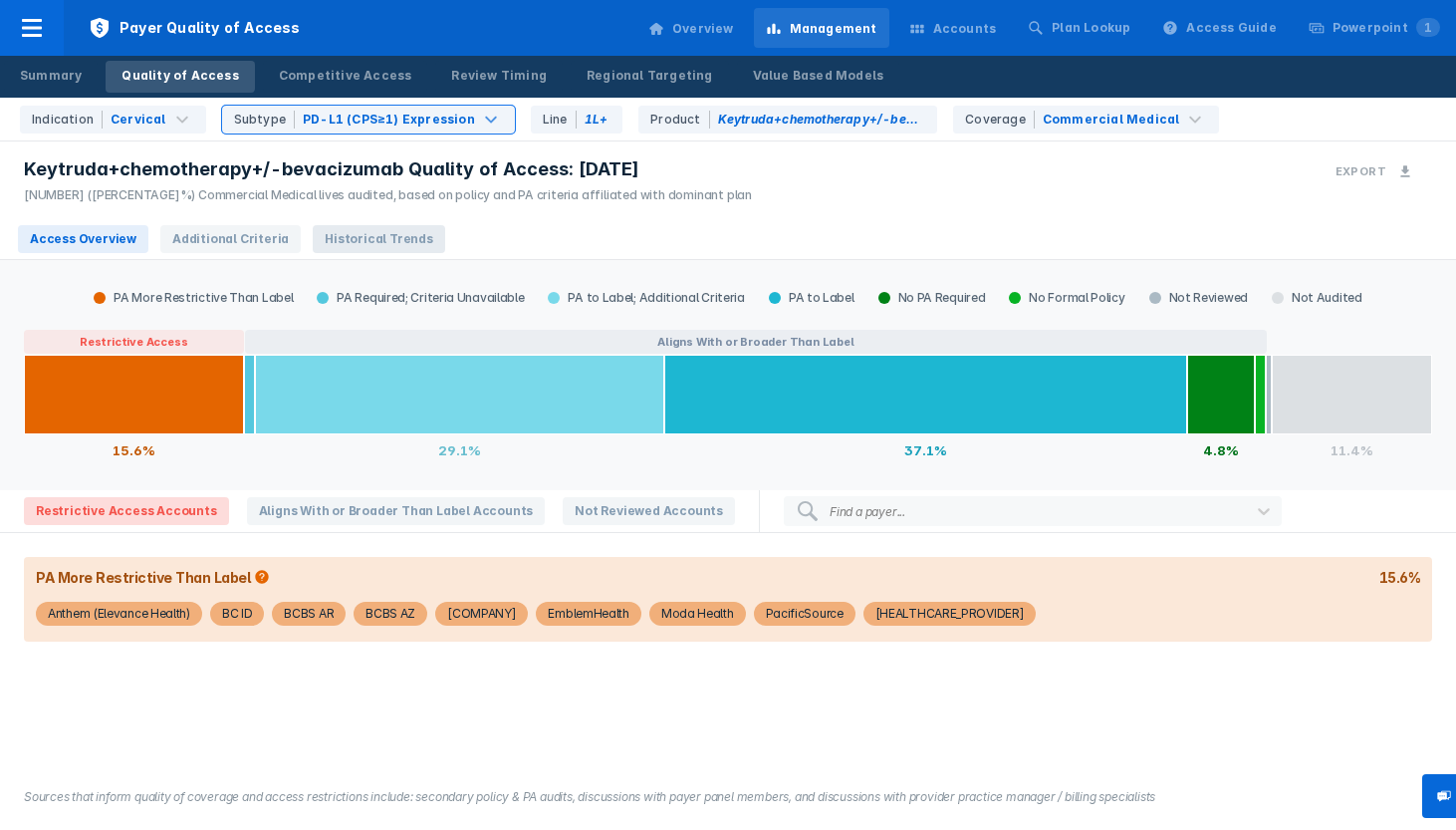 click on "Historical Trends" at bounding box center [378, 239] 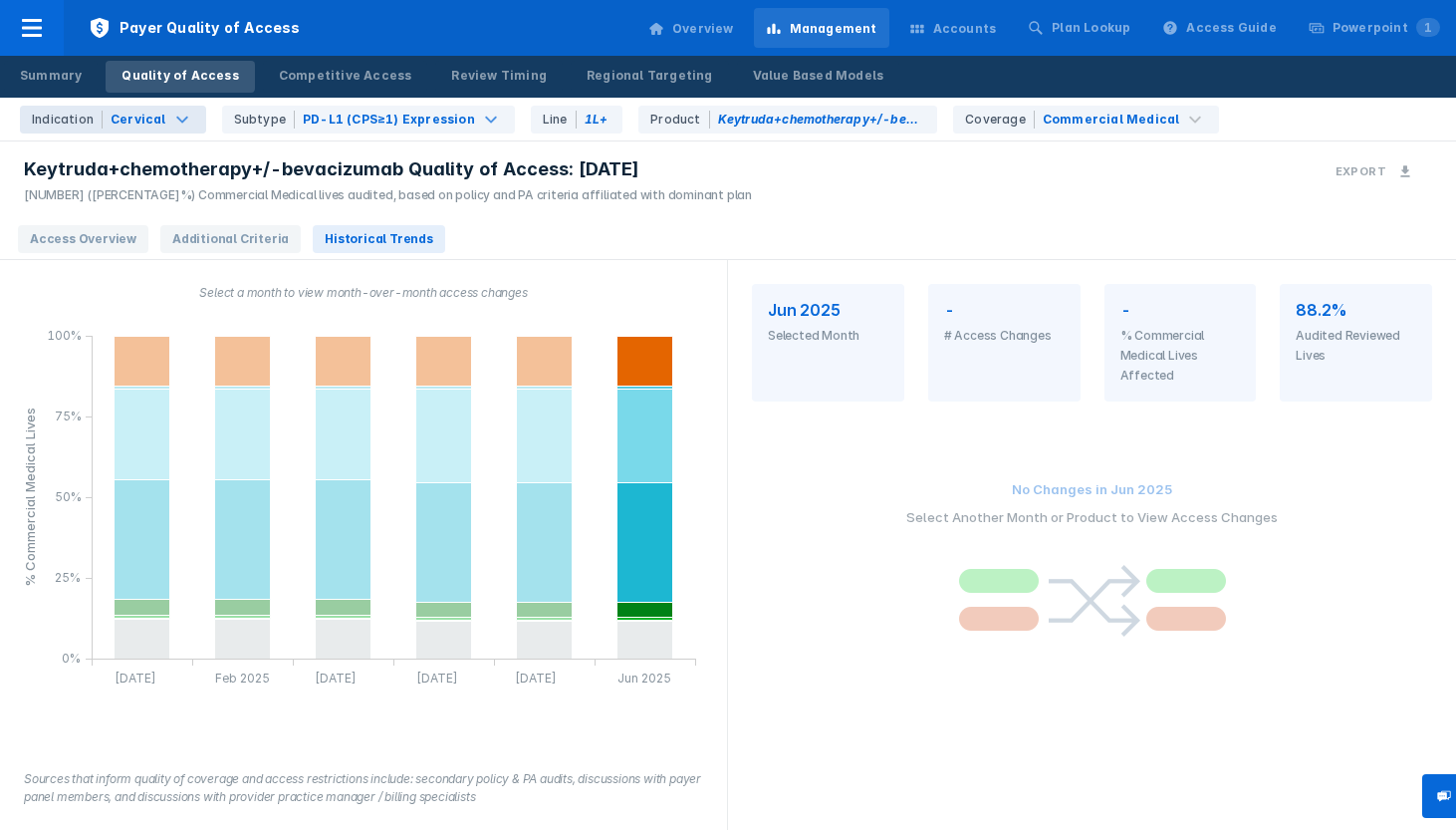 click on "Cervical" at bounding box center (138, 120) 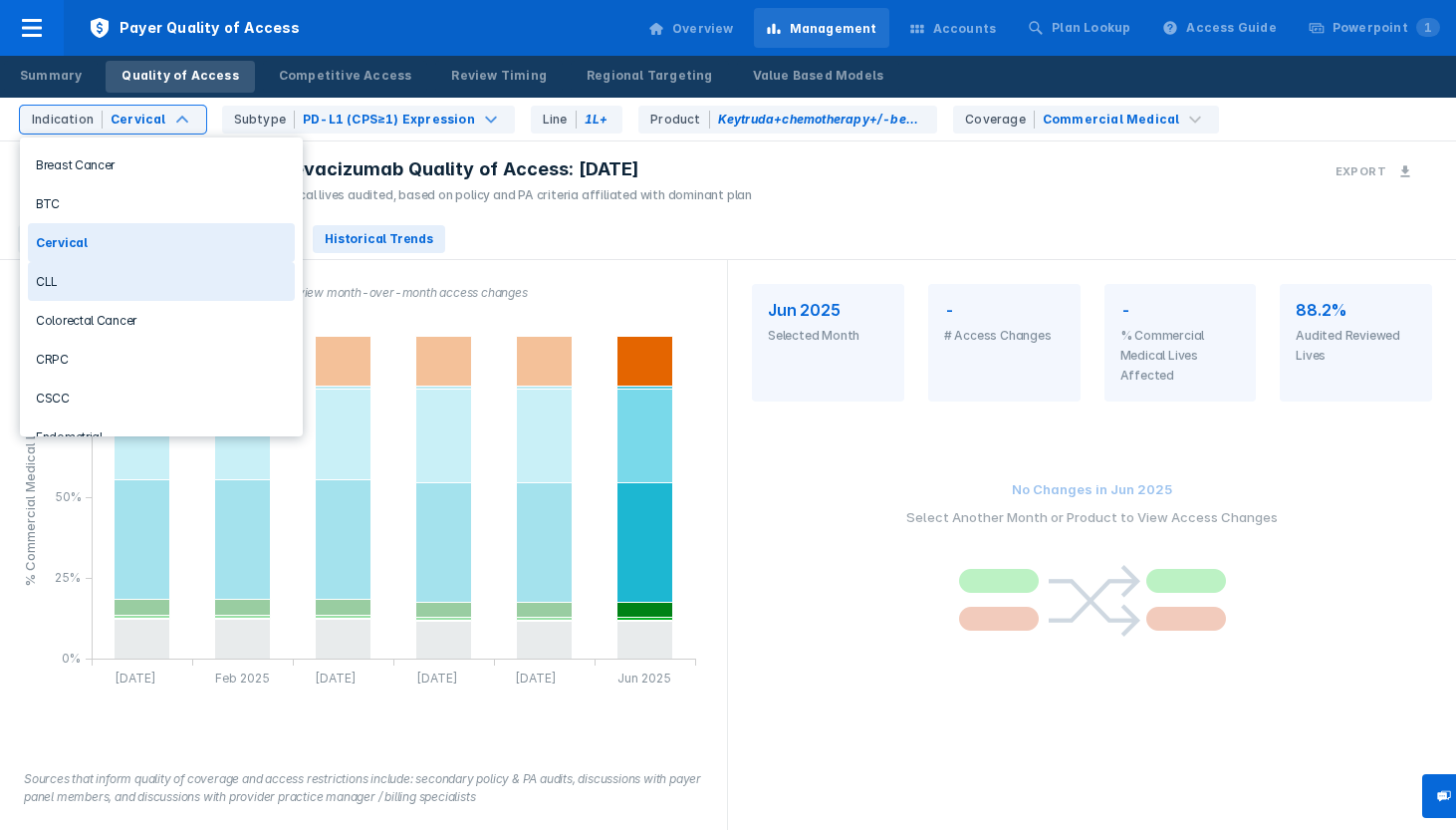 click on "CLL" at bounding box center (161, 281) 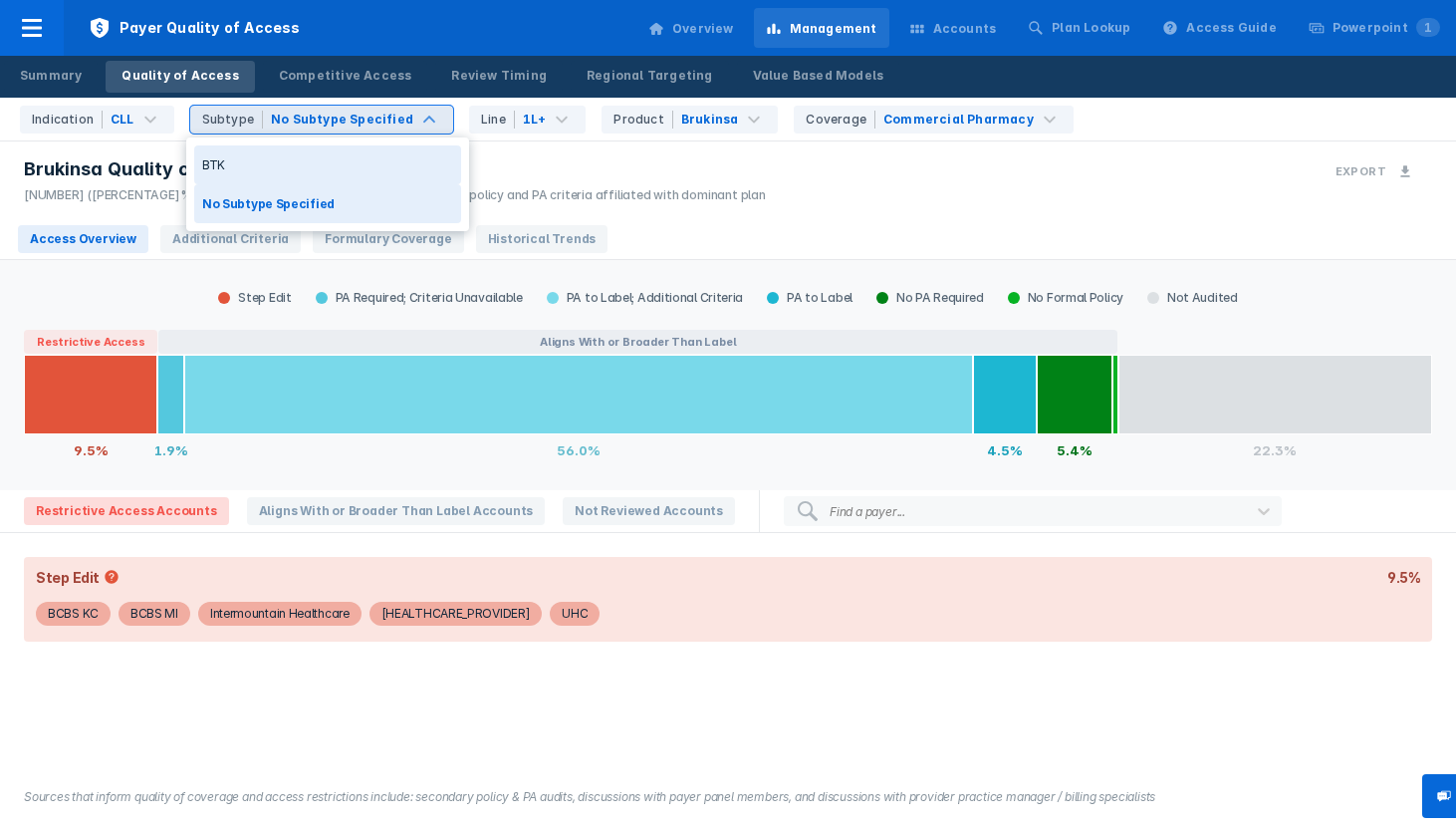 click on "No Subtype Specified" at bounding box center (342, 120) 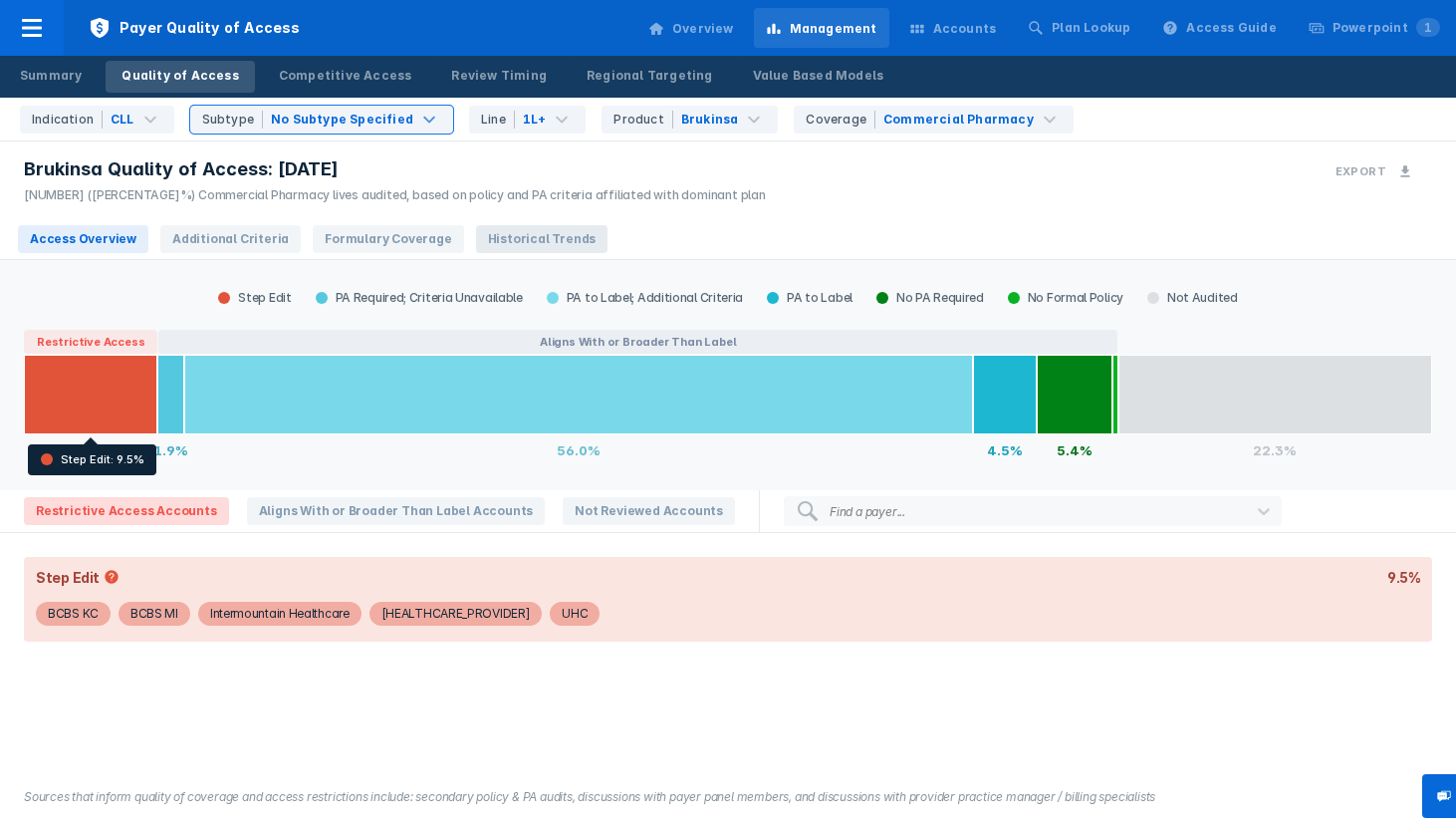 click on "Historical Trends" at bounding box center [542, 239] 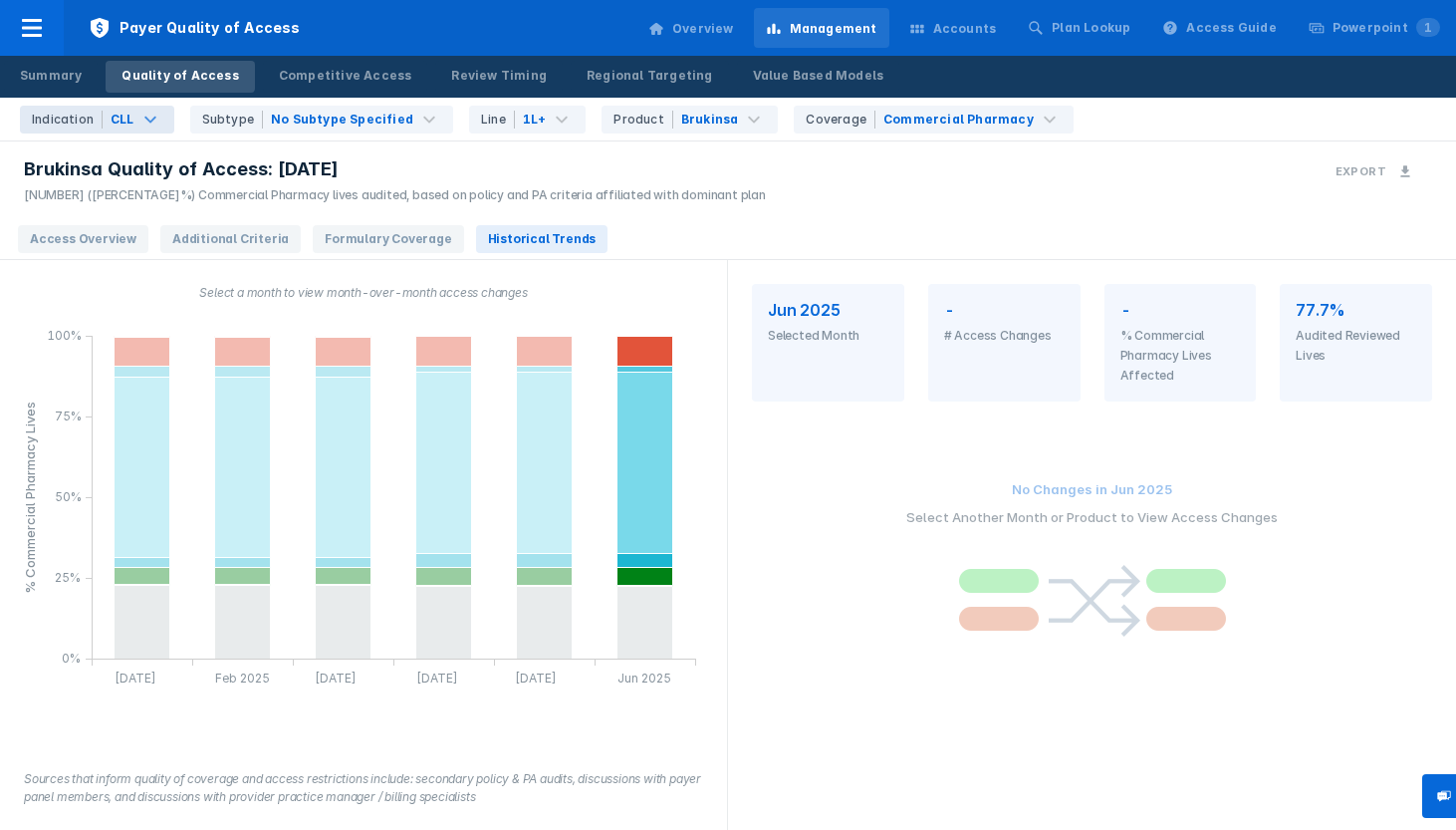 click on "CLL" at bounding box center [122, 120] 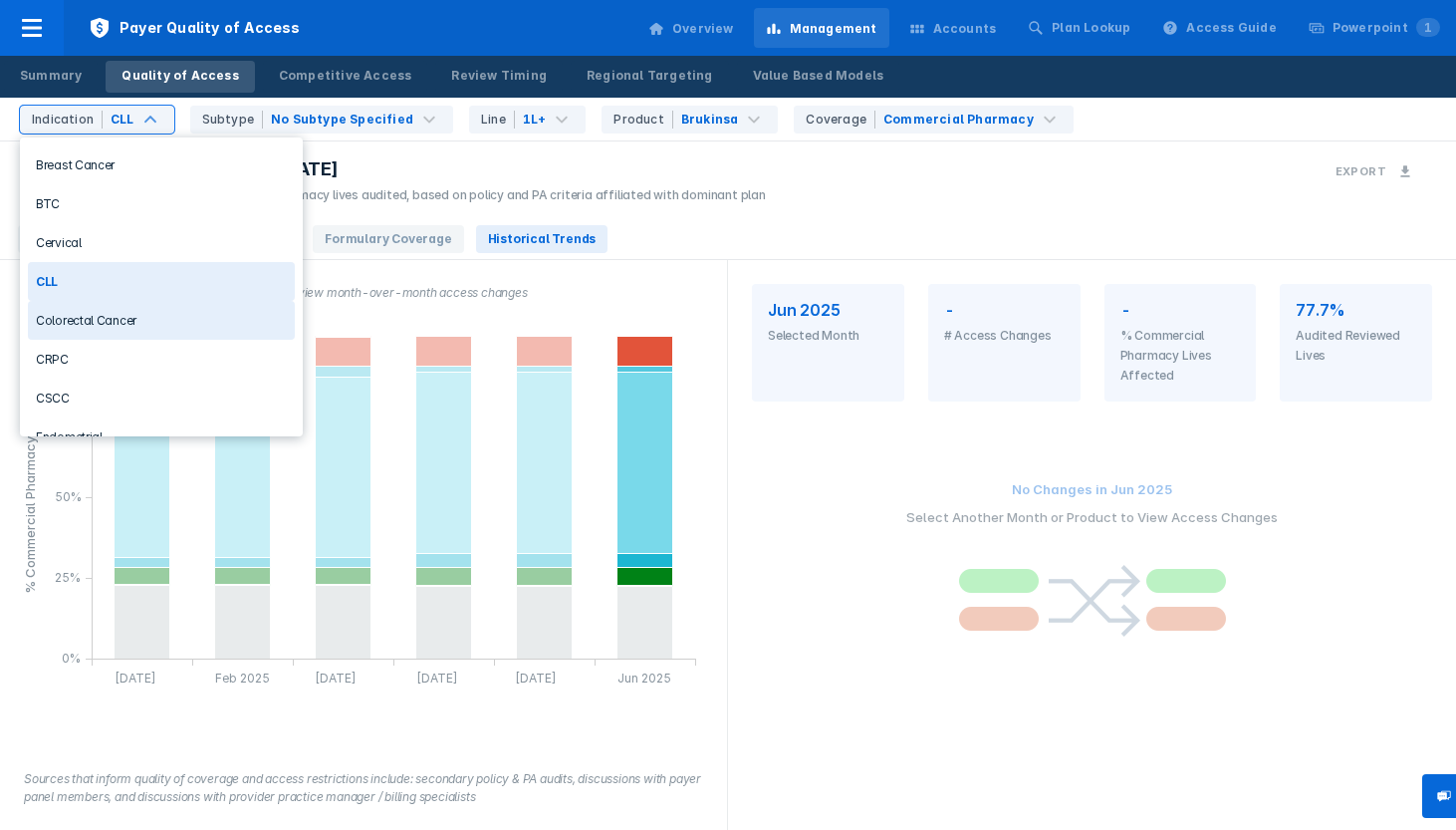 click on "Colorectal Cancer" at bounding box center (161, 320) 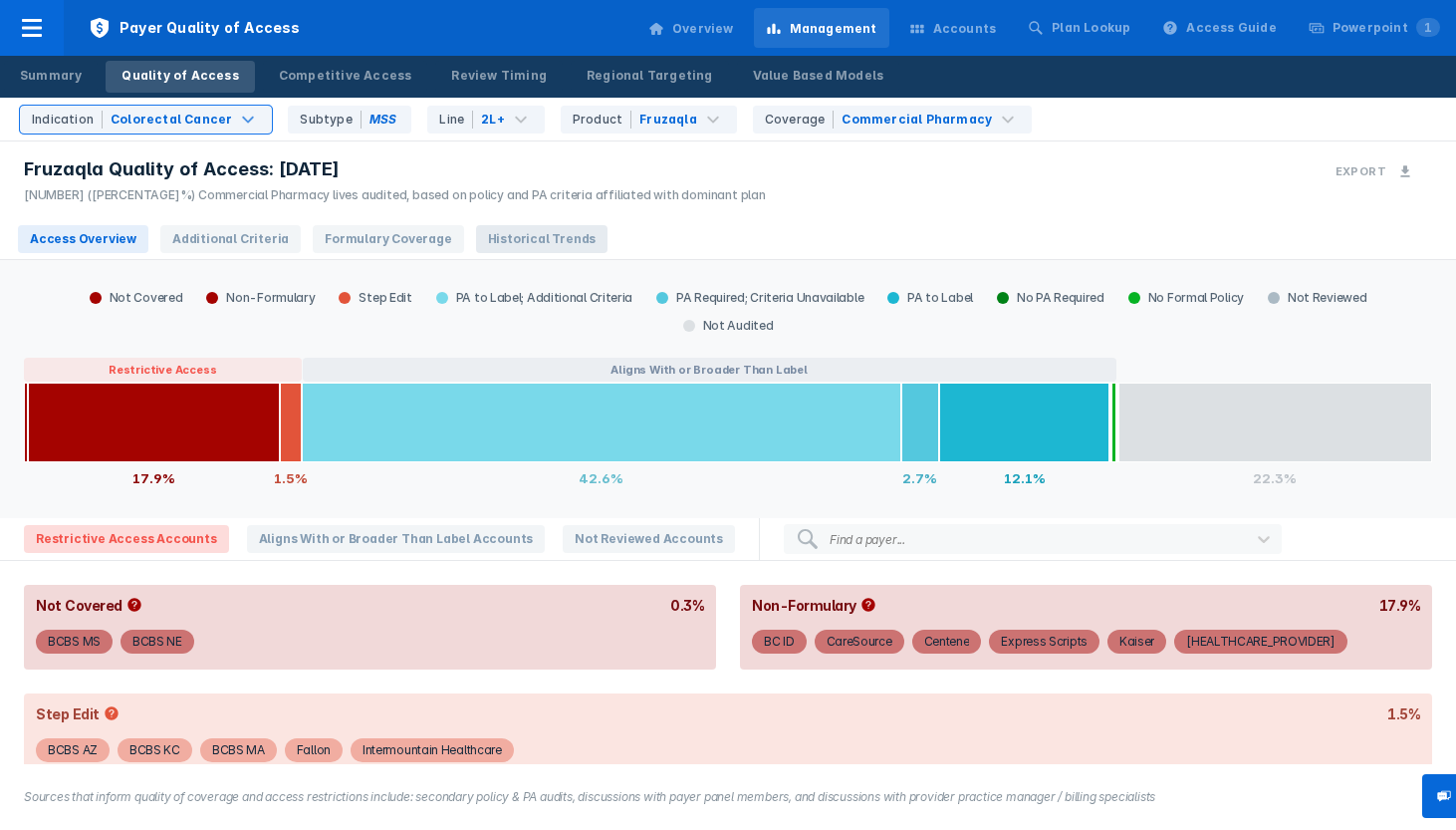 click on "Historical Trends" at bounding box center (542, 239) 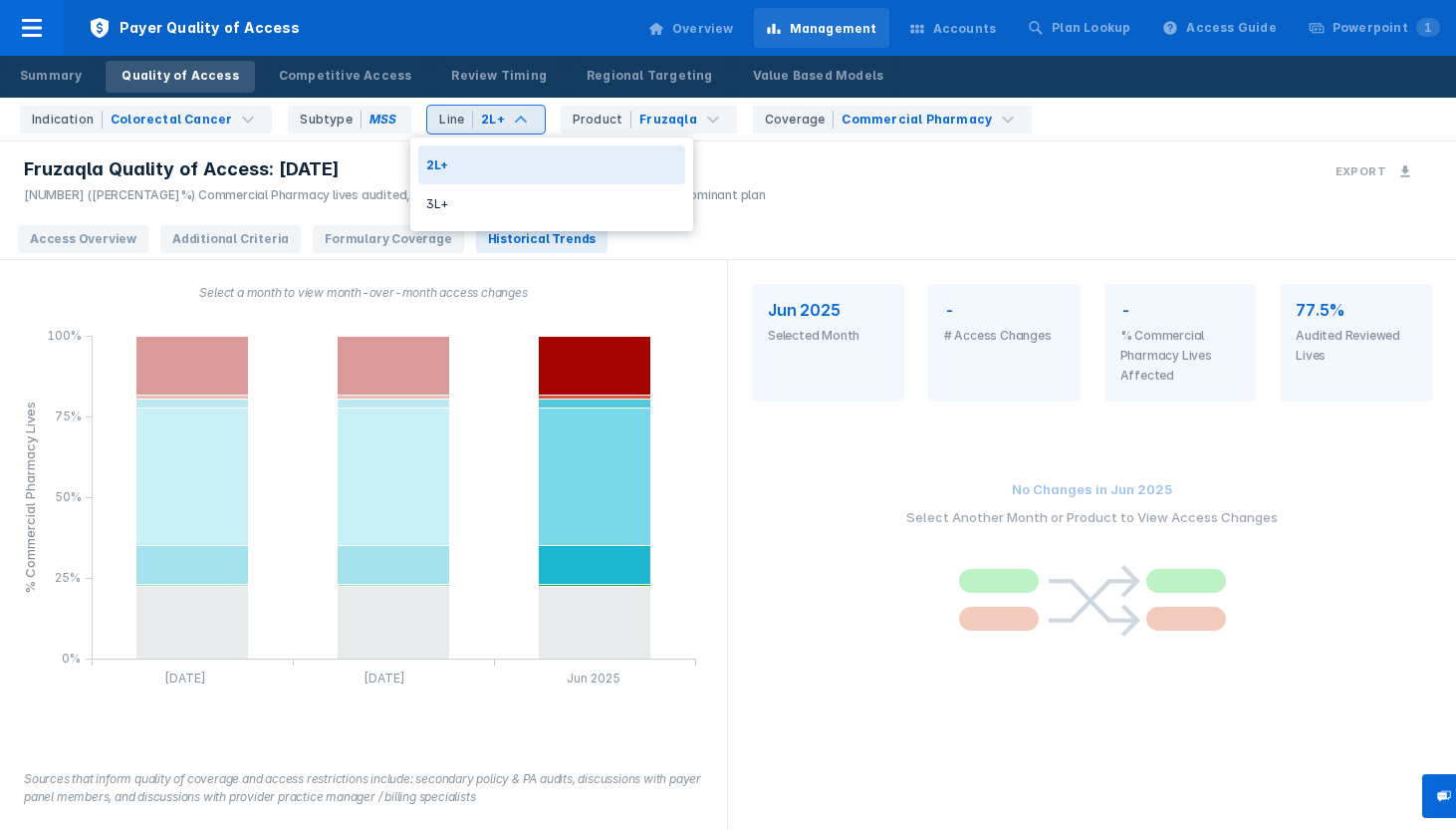 click on "2L+" at bounding box center [493, 120] 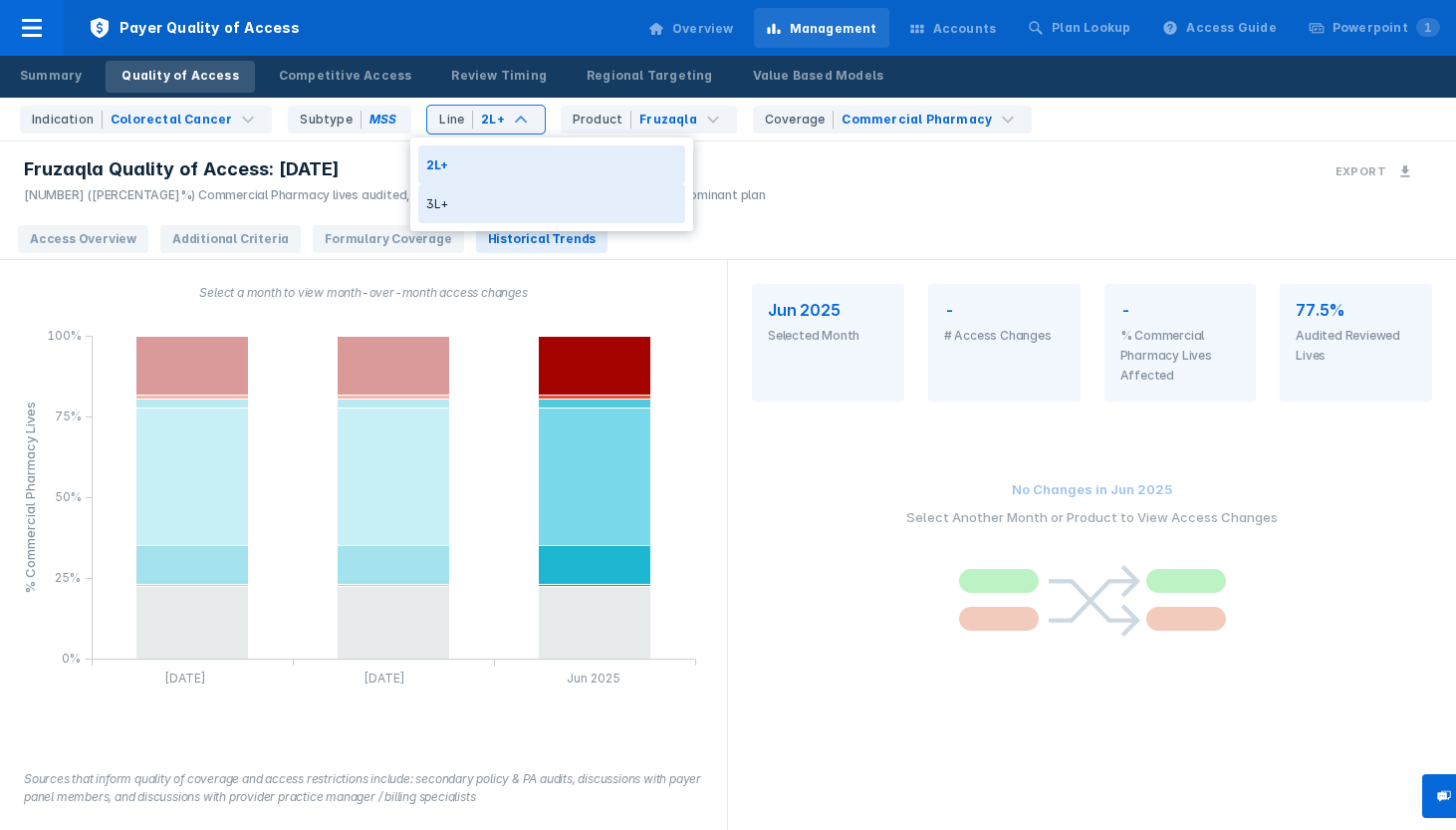 click on "3L+" at bounding box center (552, 203) 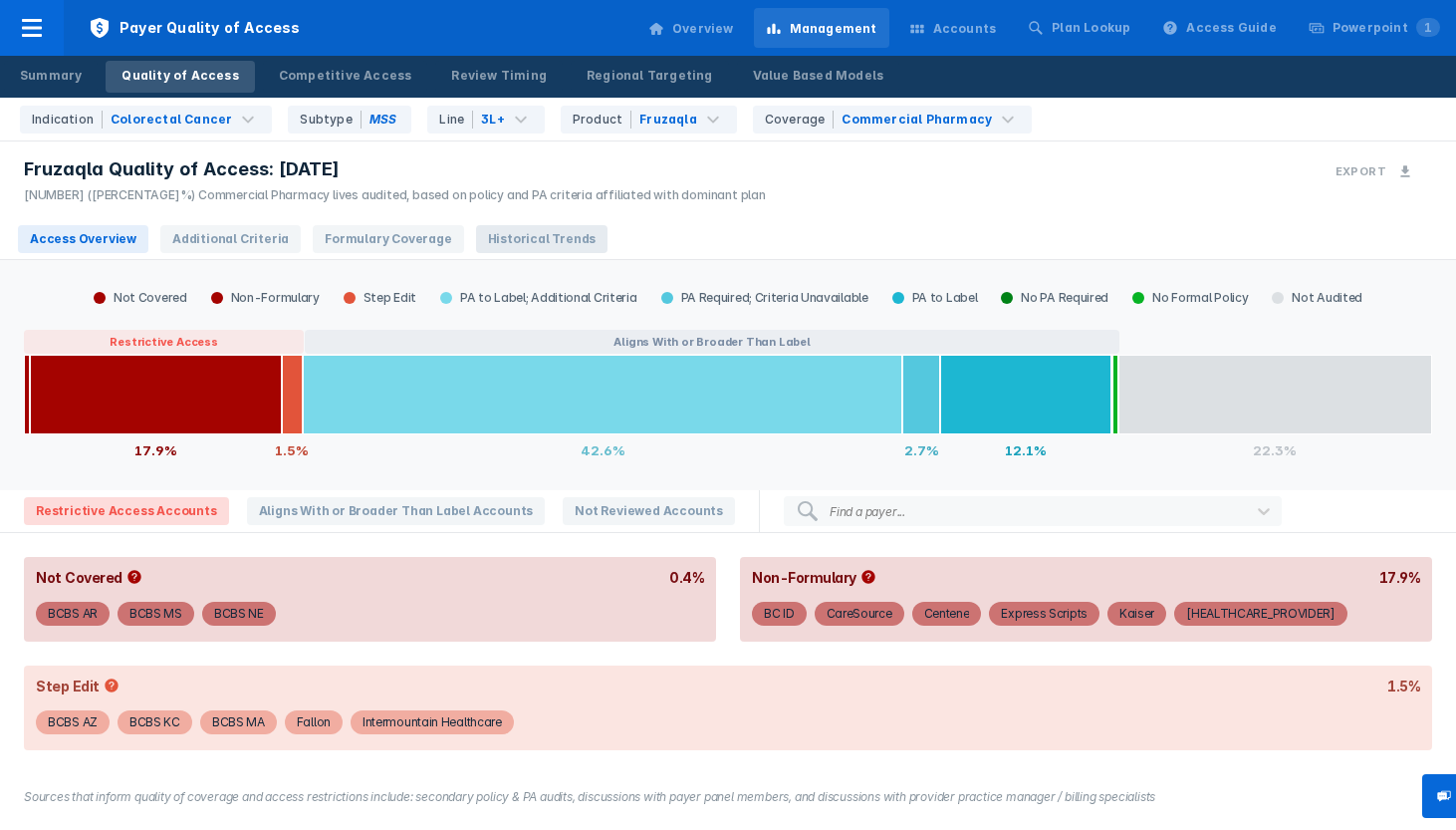 click on "Historical Trends" at bounding box center [542, 239] 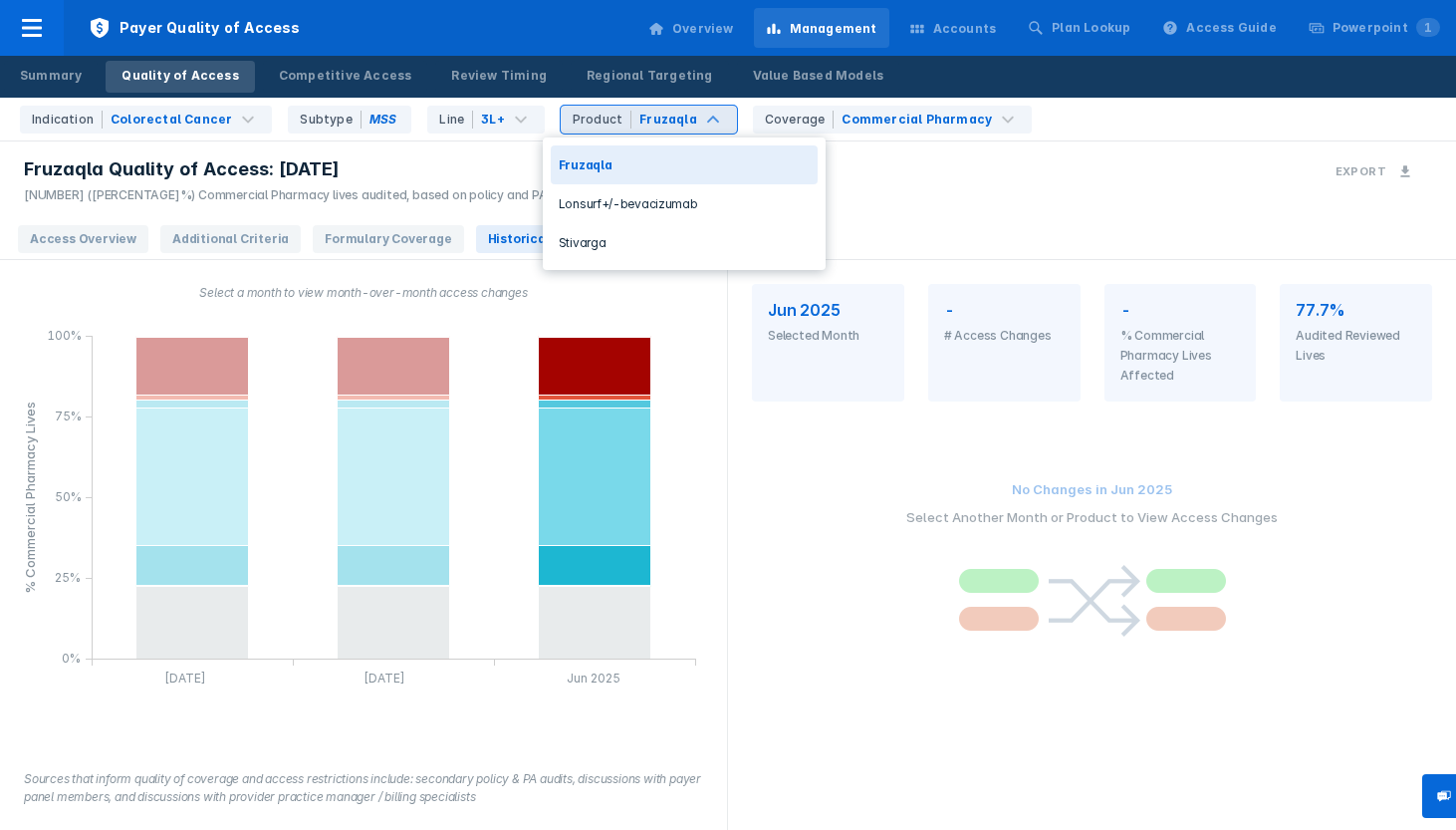 click on "Fruzaqla" at bounding box center (668, 120) 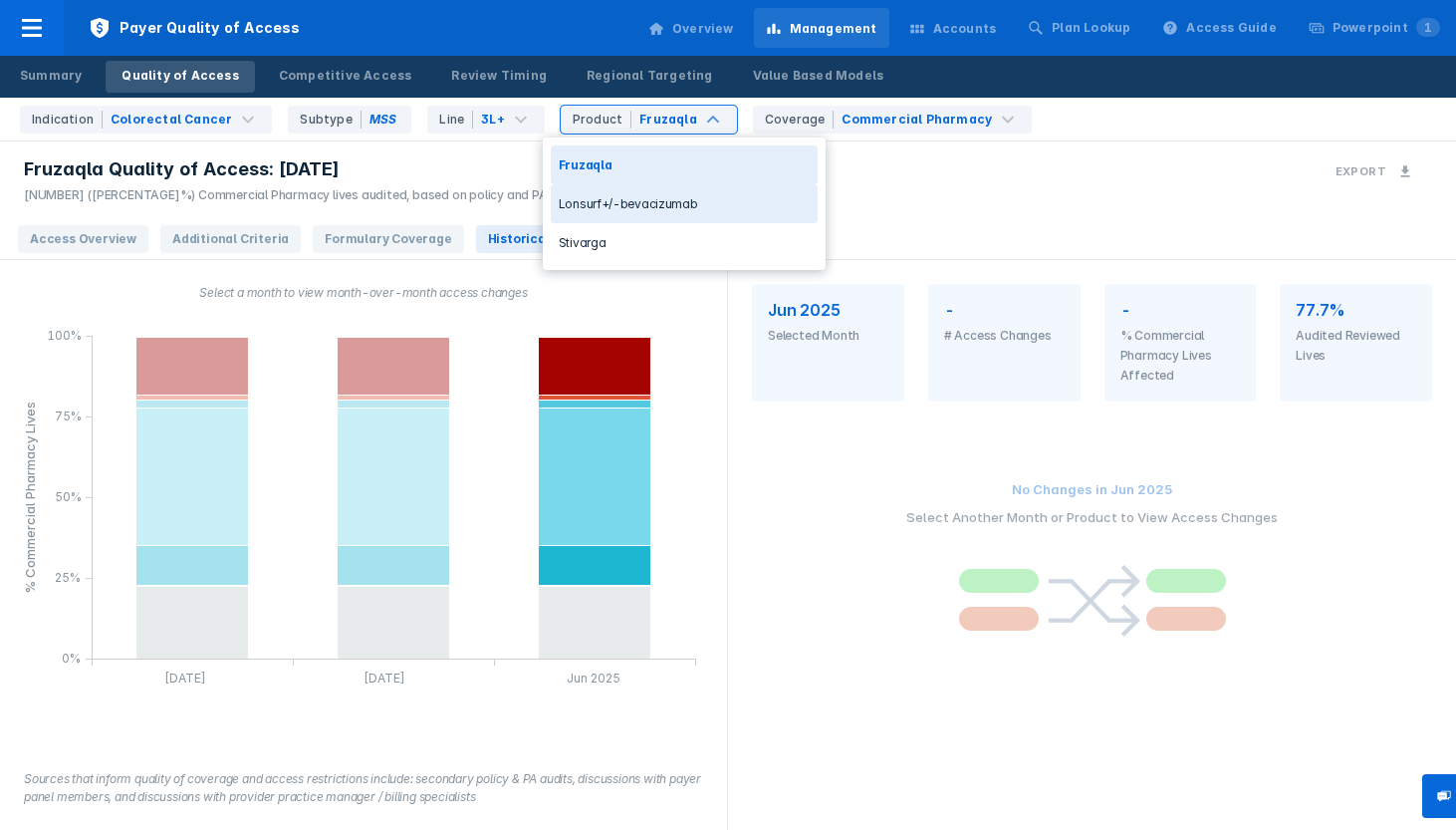 click on "Lonsurf+/-bevacizumab" at bounding box center (684, 203) 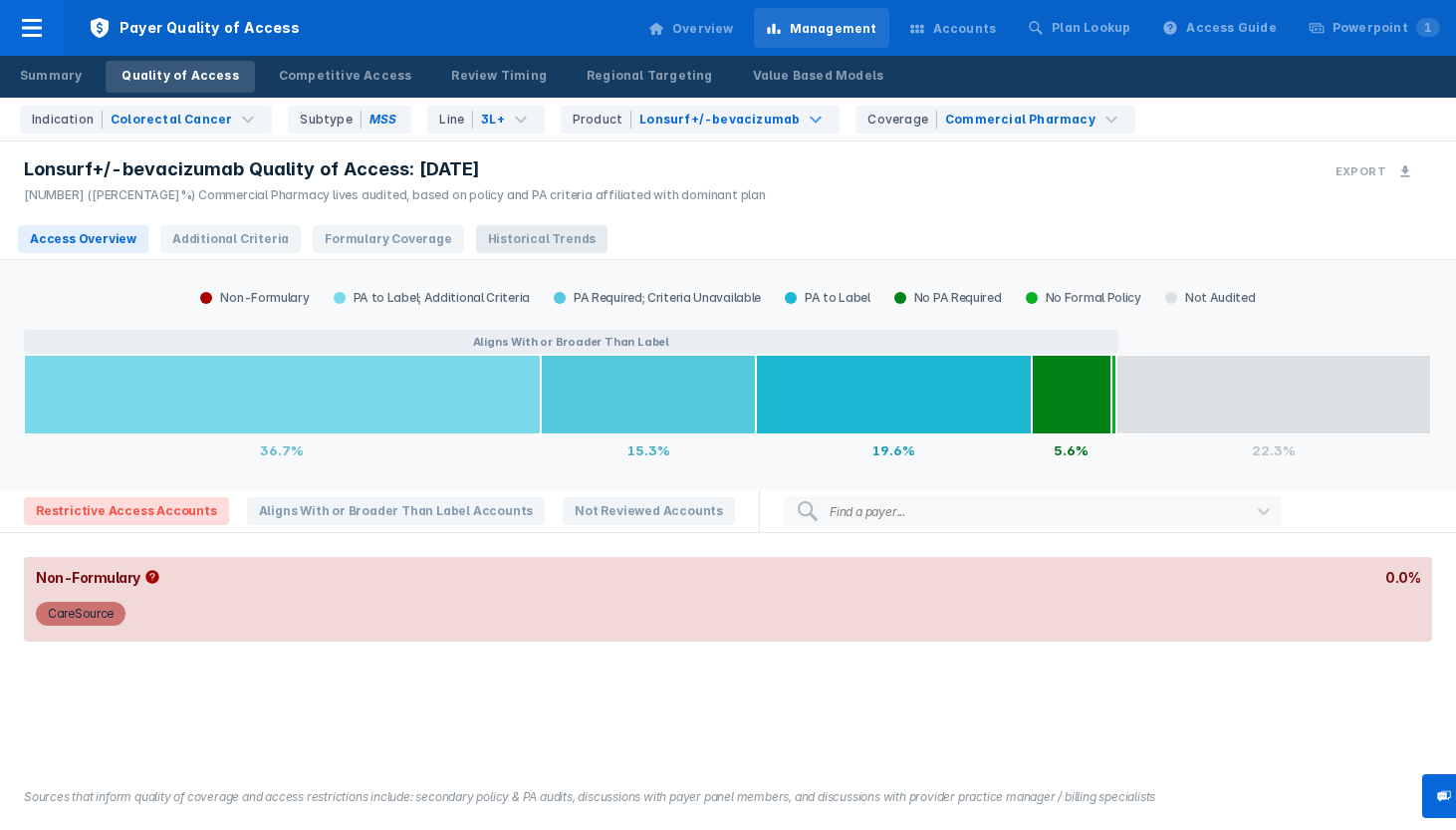 click on "Historical Trends" at bounding box center (542, 239) 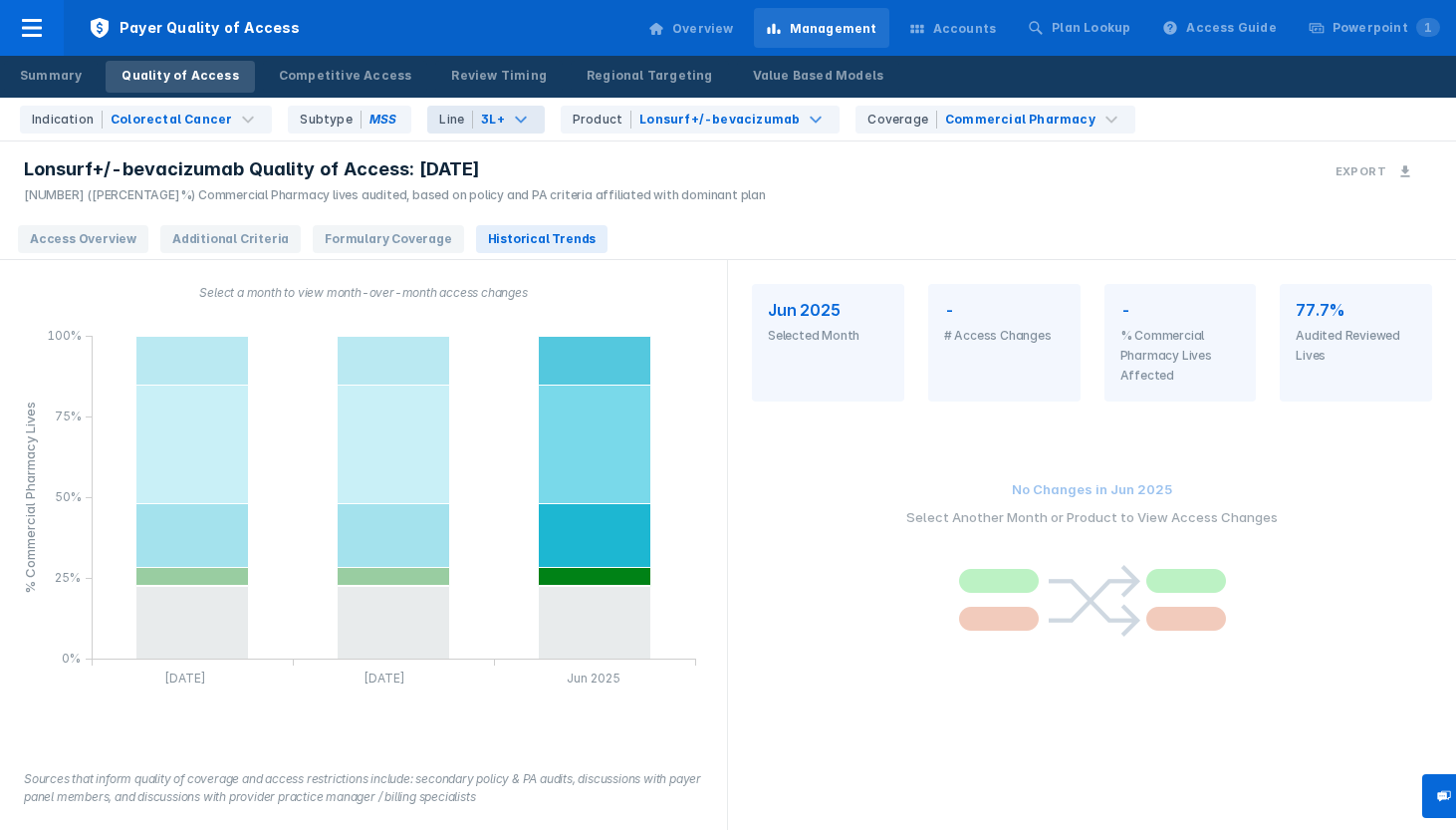 click on "3L+" at bounding box center [493, 120] 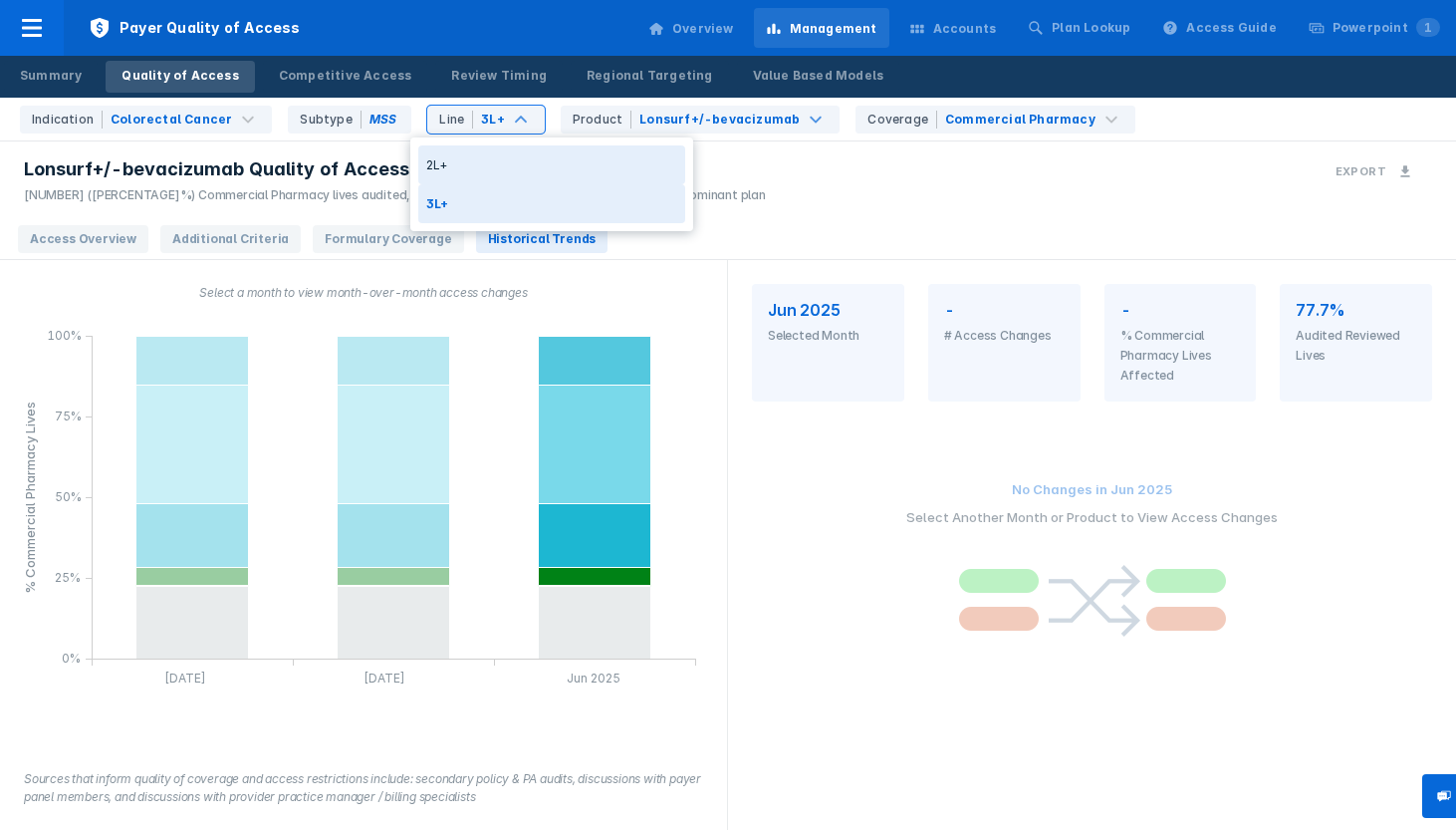 click on "2L+" at bounding box center [552, 164] 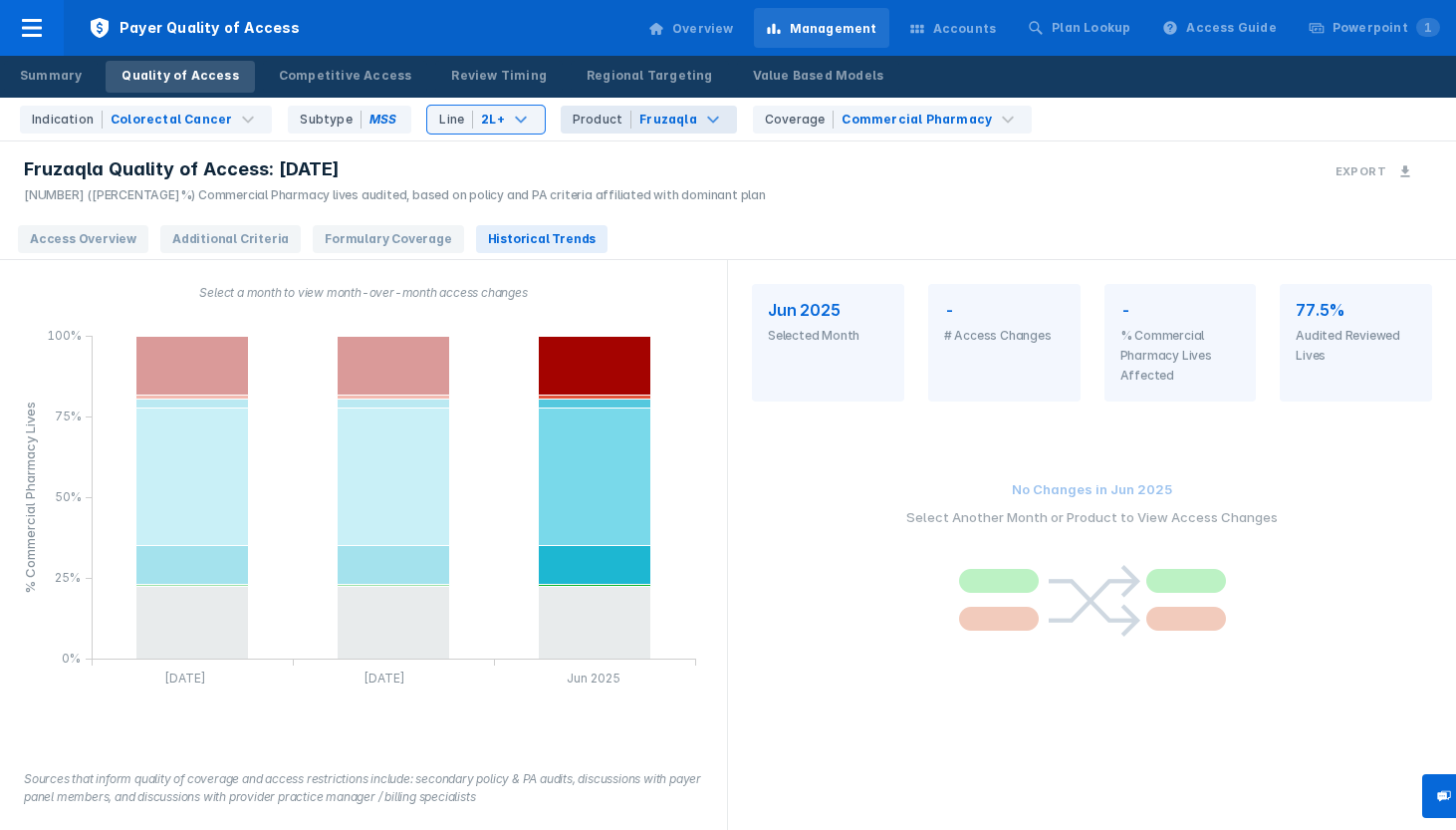 click on "Fruzaqla" at bounding box center [668, 120] 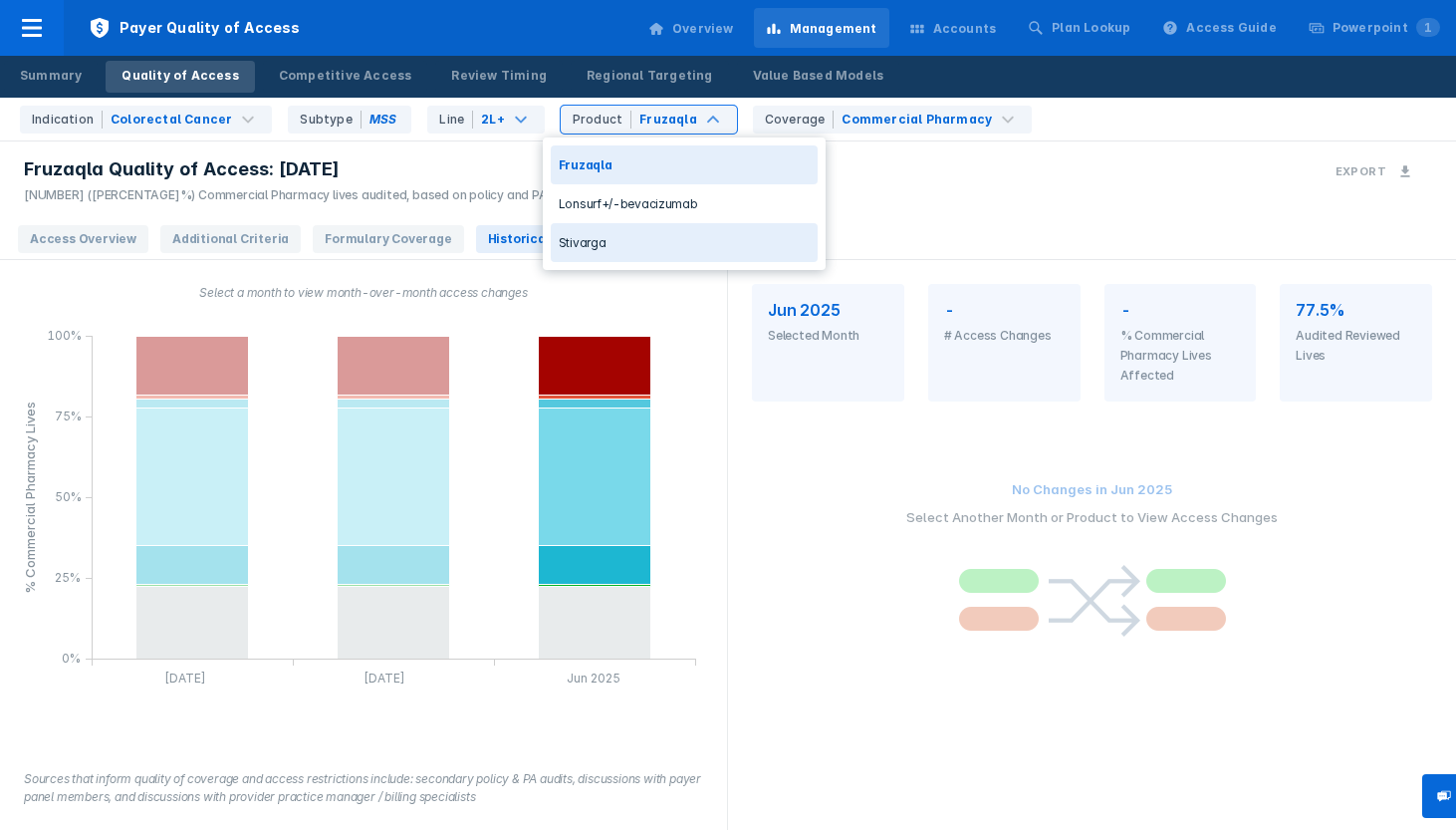 click on "Stivarga" at bounding box center [684, 242] 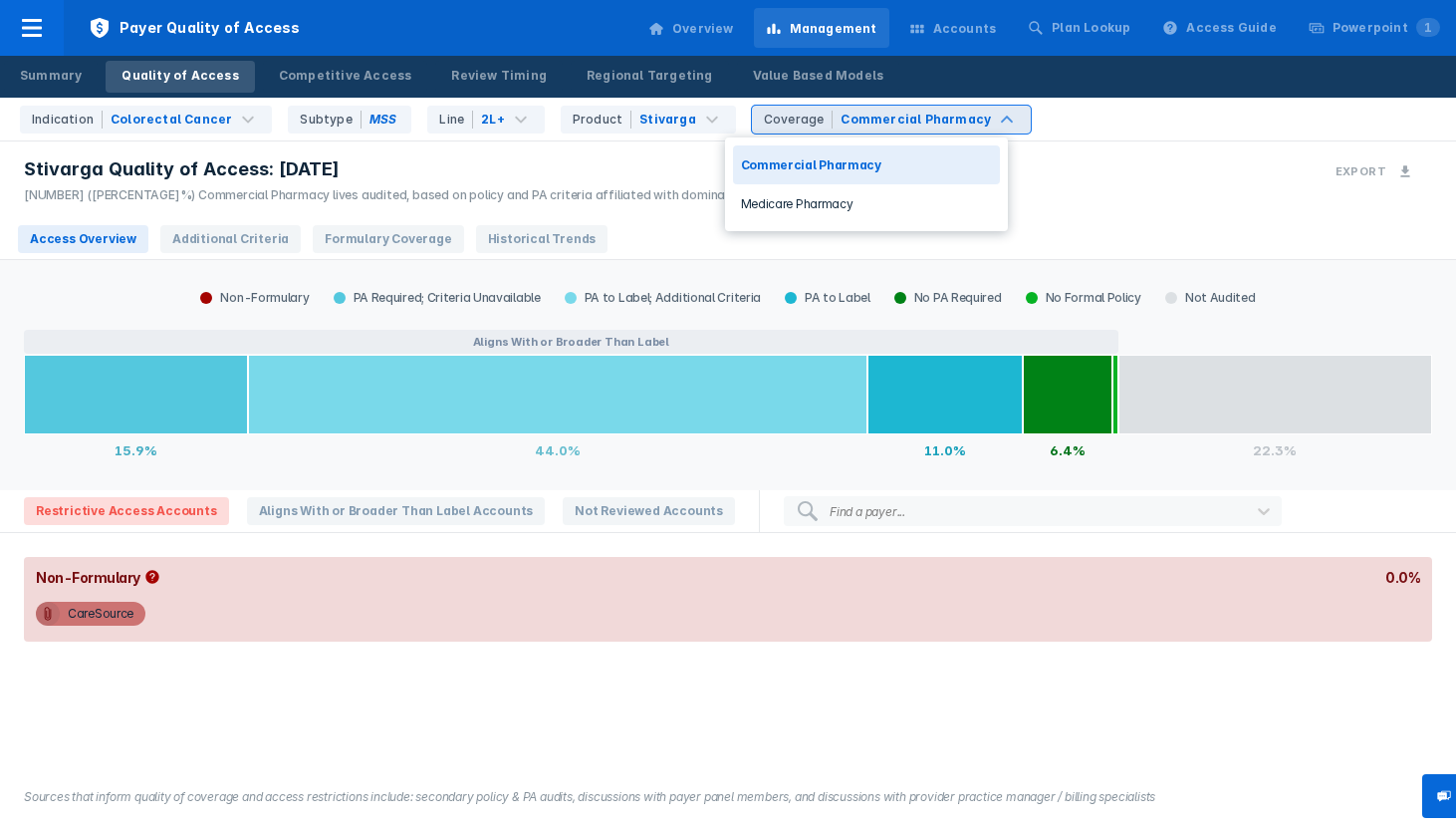 click on "Commercial Pharmacy" at bounding box center (915, 120) 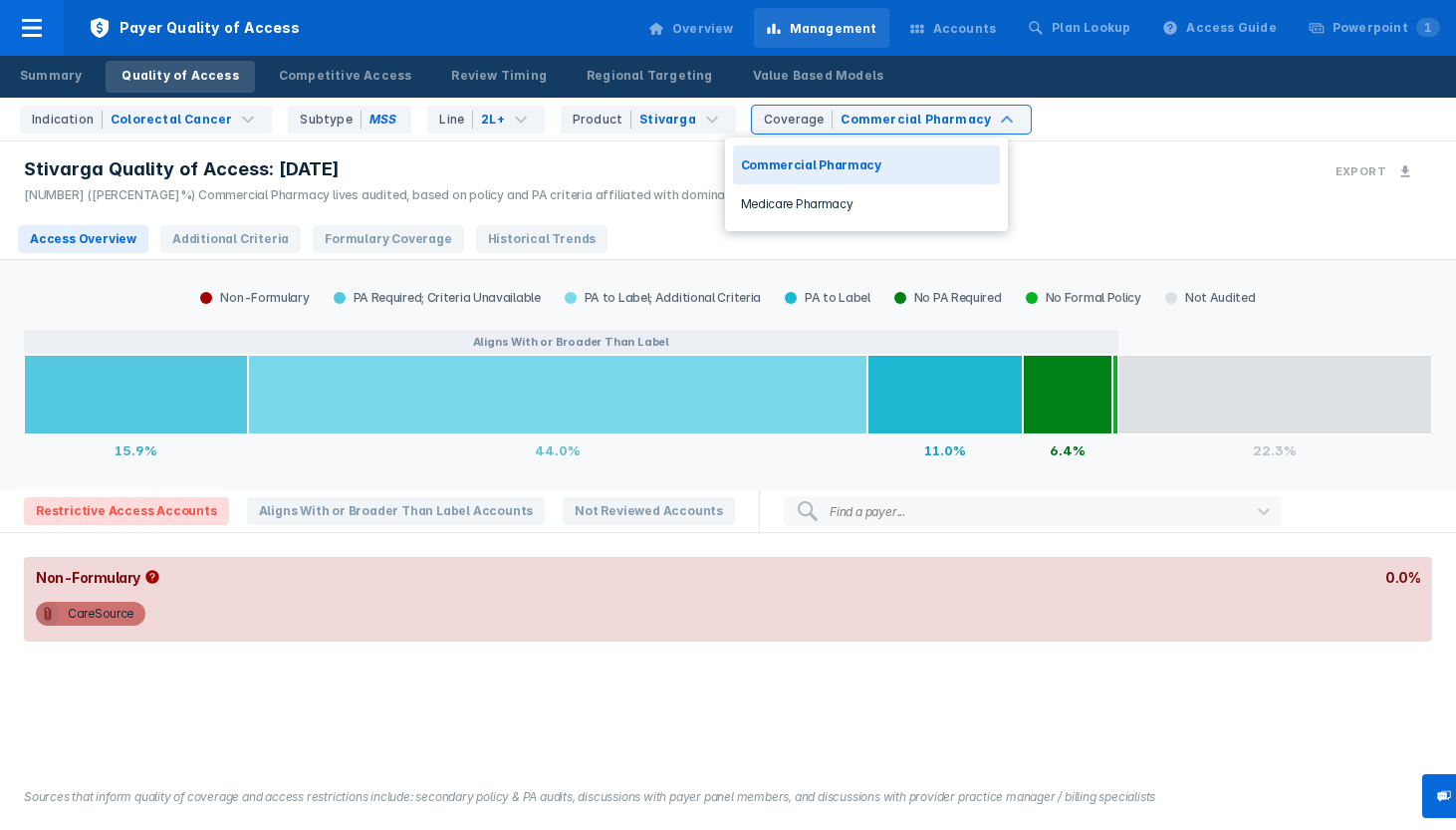 click on "Indication Colorectal Cancer Subtype MSS Line 2L+ Product Stivarga Commercial Pharmacy, 1 of 2. 2 results available. Use Up and Down to choose options, press Enter to select the currently focused option, press Escape to exit the menu, press Tab to select the option and exit the menu. Coverage Commercial Pharmacy" at bounding box center [734, 119] 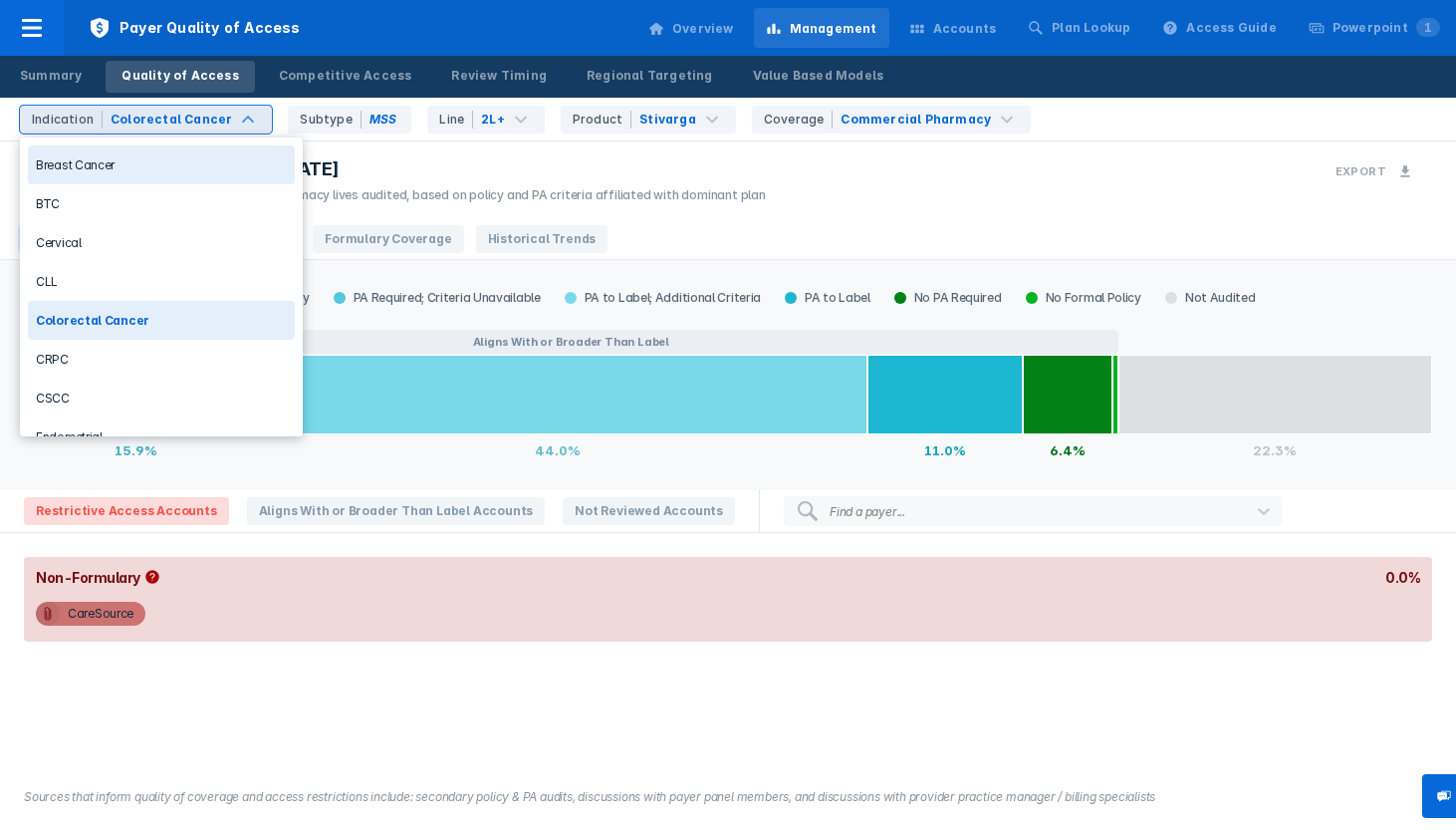 click on "Colorectal Cancer" at bounding box center (171, 120) 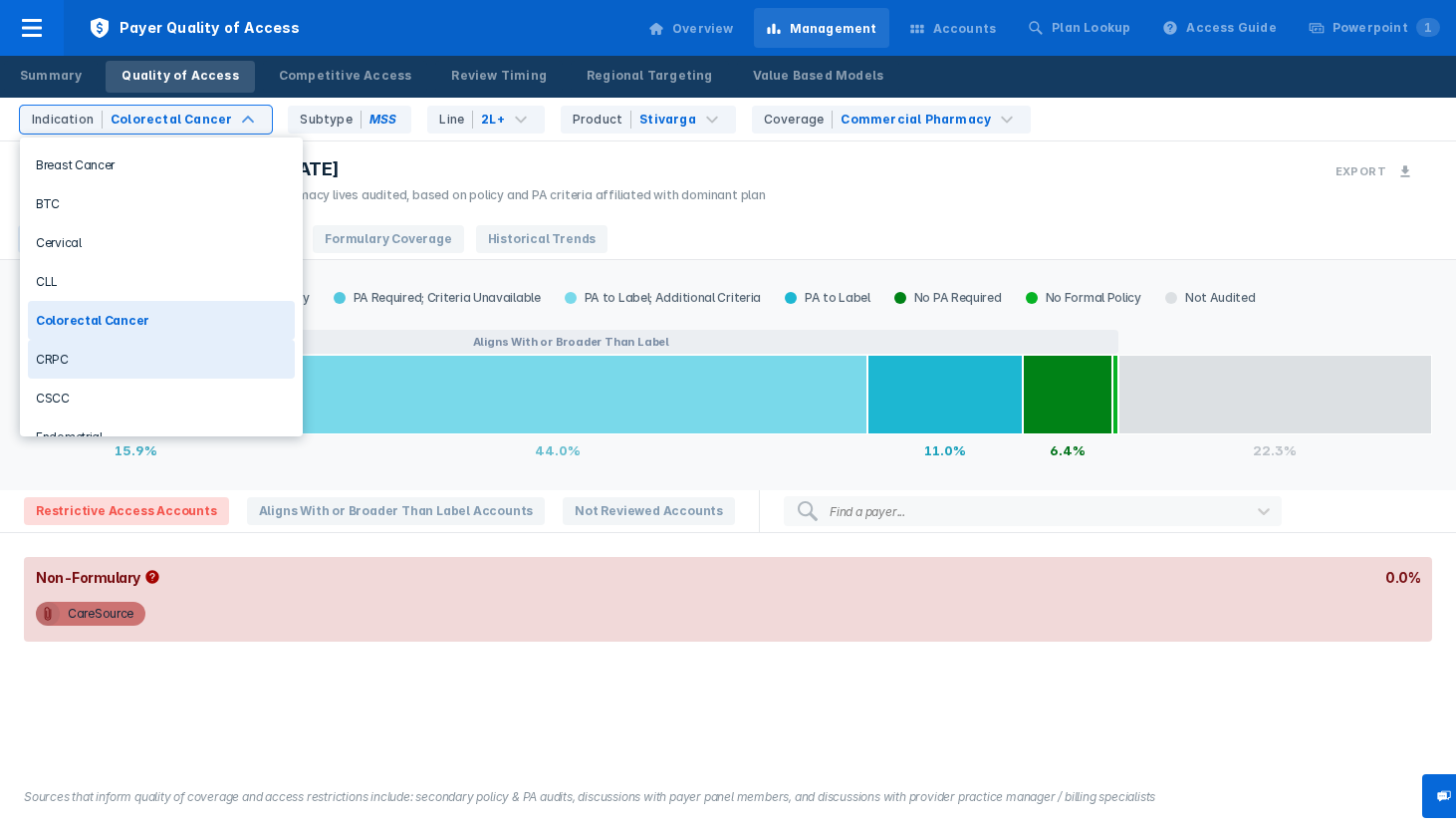 click on "CRPC" at bounding box center [161, 359] 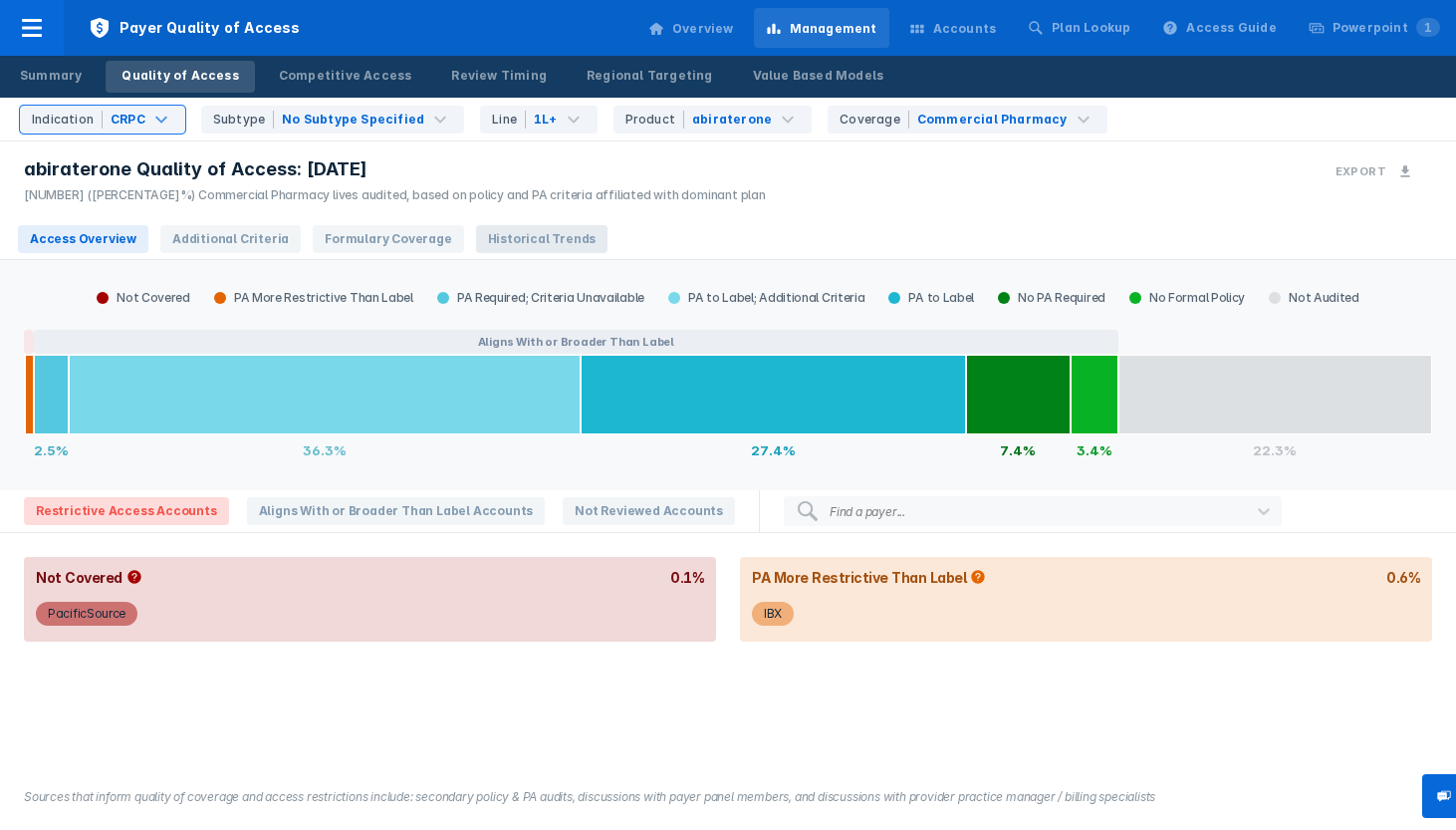 click on "Historical Trends" at bounding box center (542, 239) 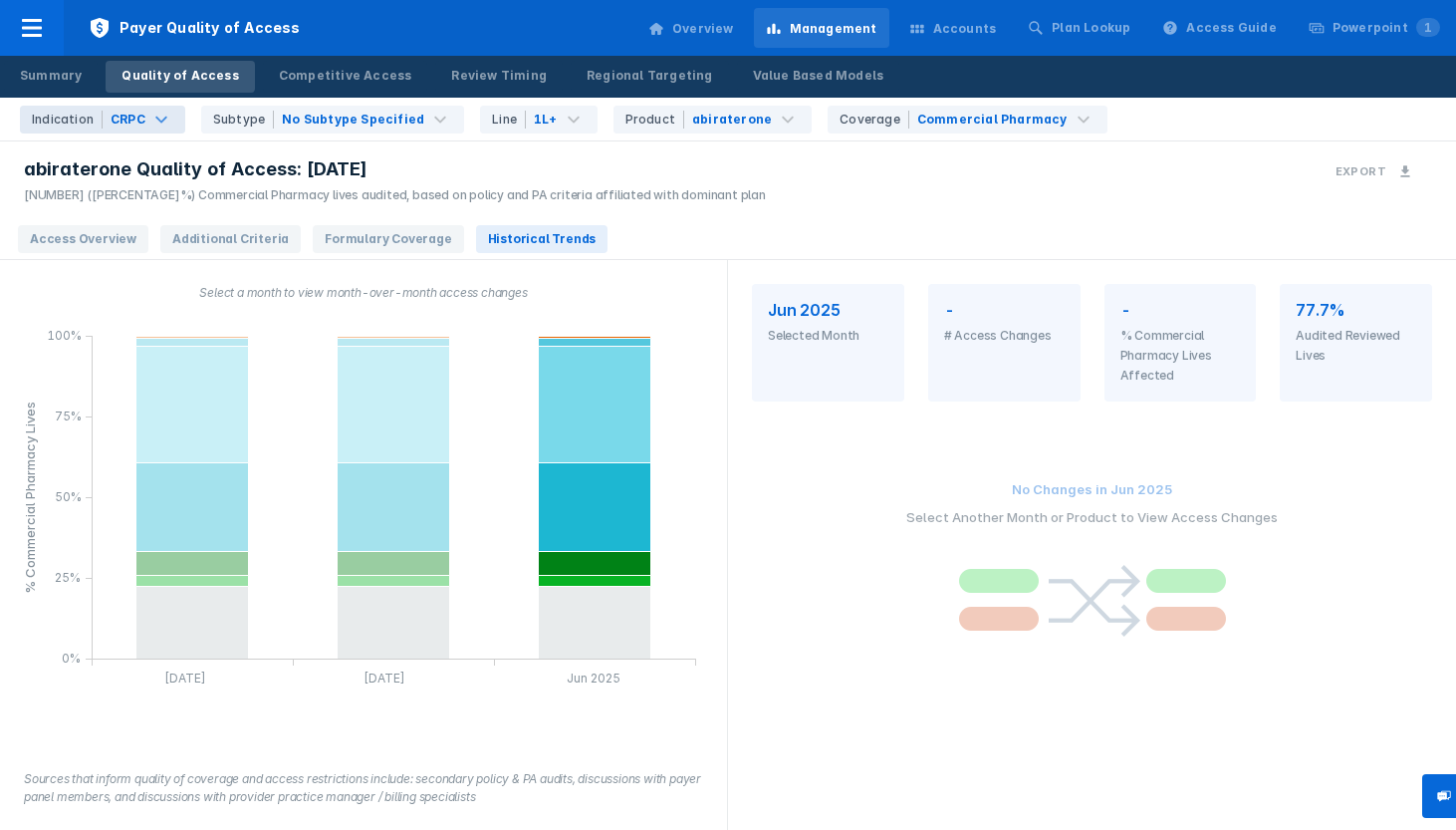 click on "CRPC" at bounding box center [127, 120] 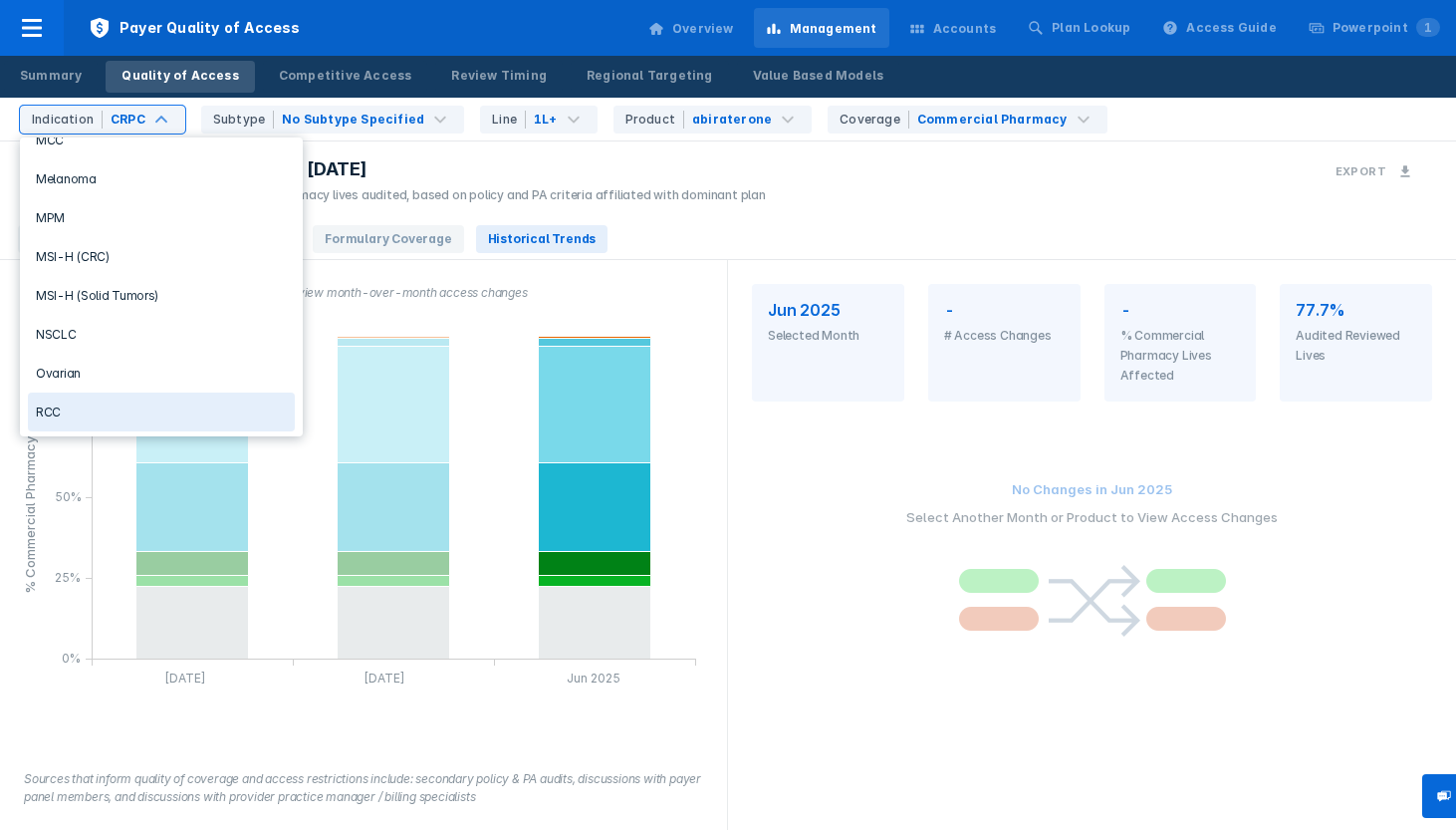 scroll, scrollTop: 490, scrollLeft: 0, axis: vertical 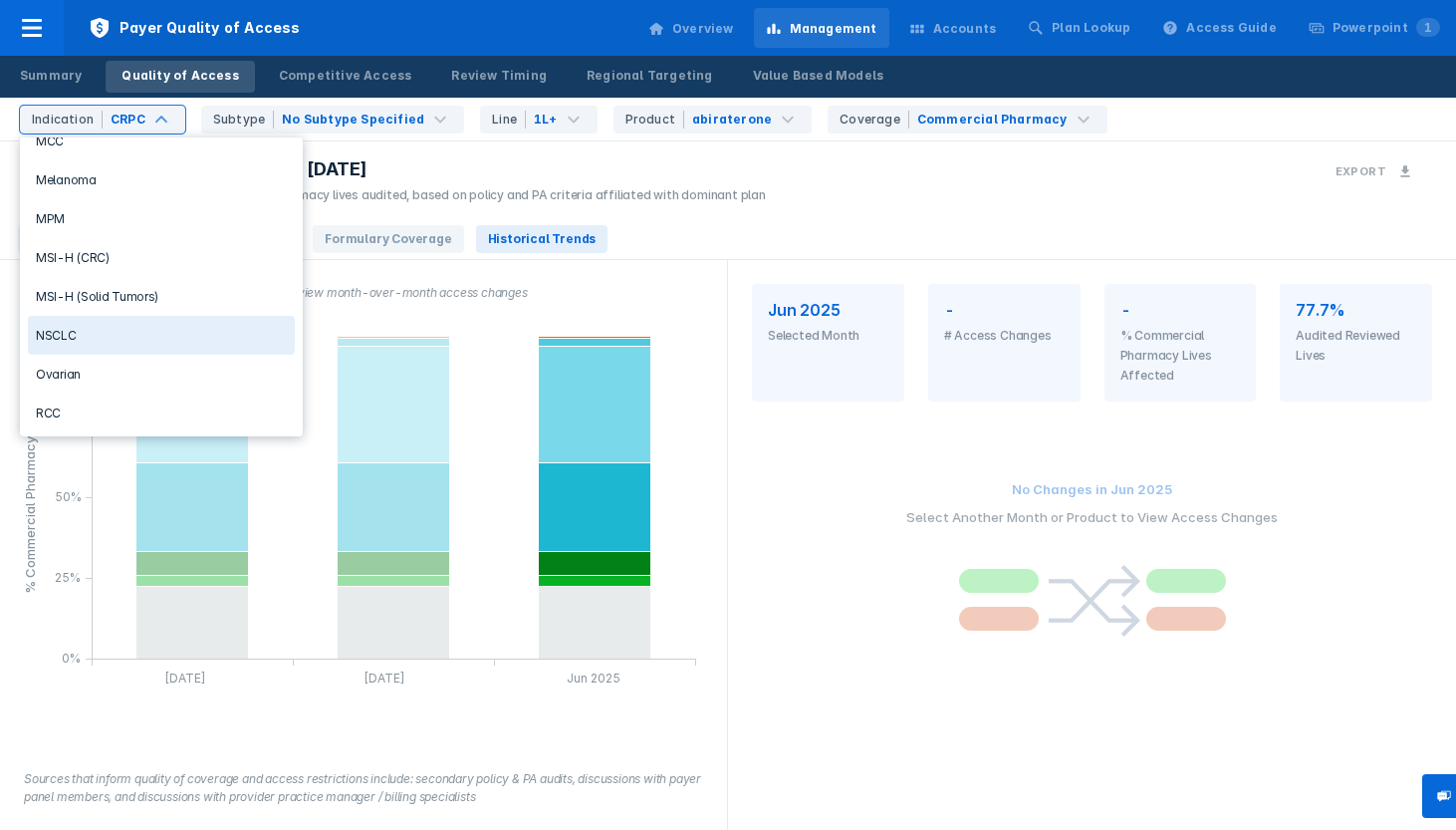 click on "NSCLC" at bounding box center [161, 335] 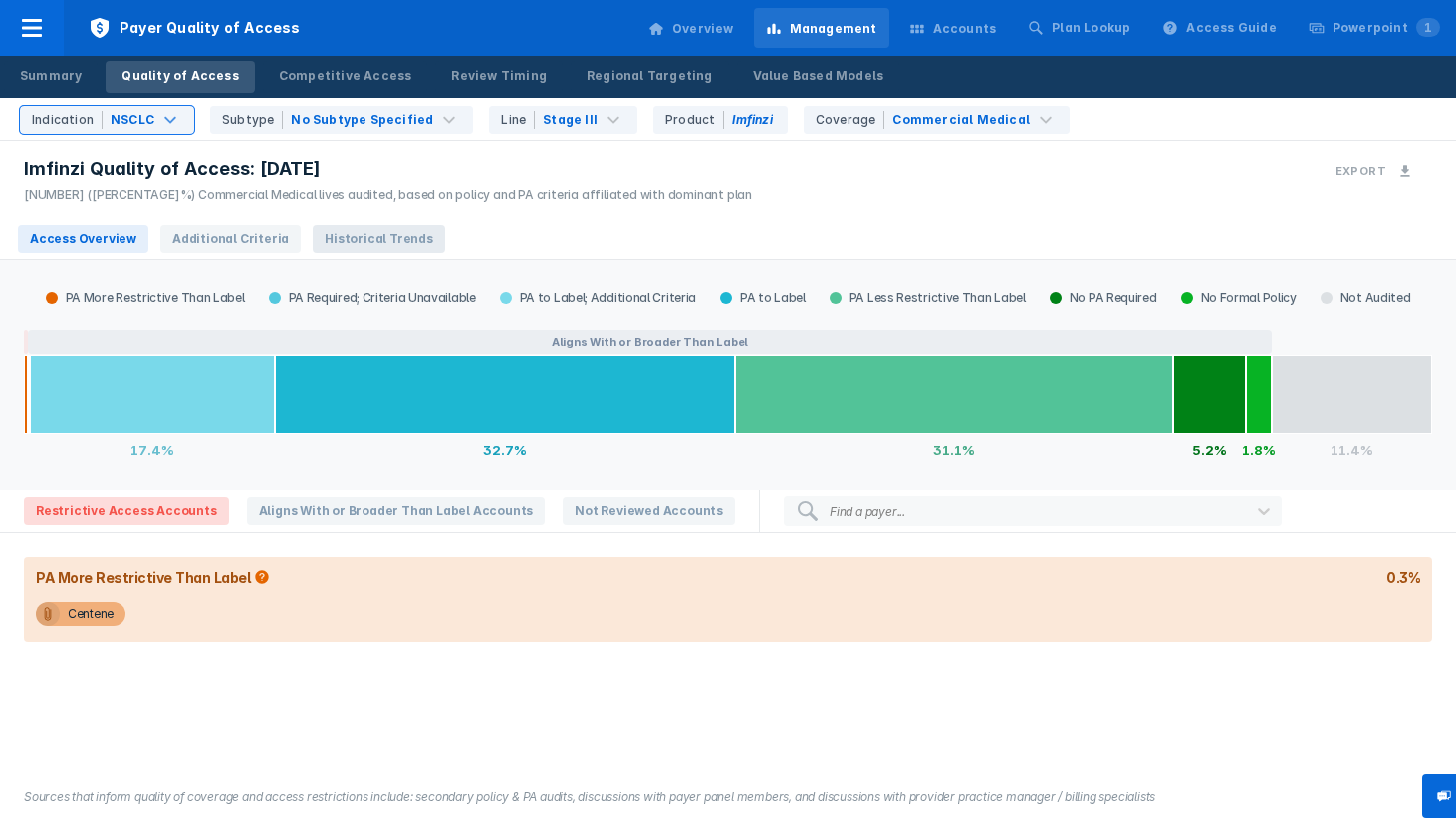 click on "Historical Trends" at bounding box center (378, 239) 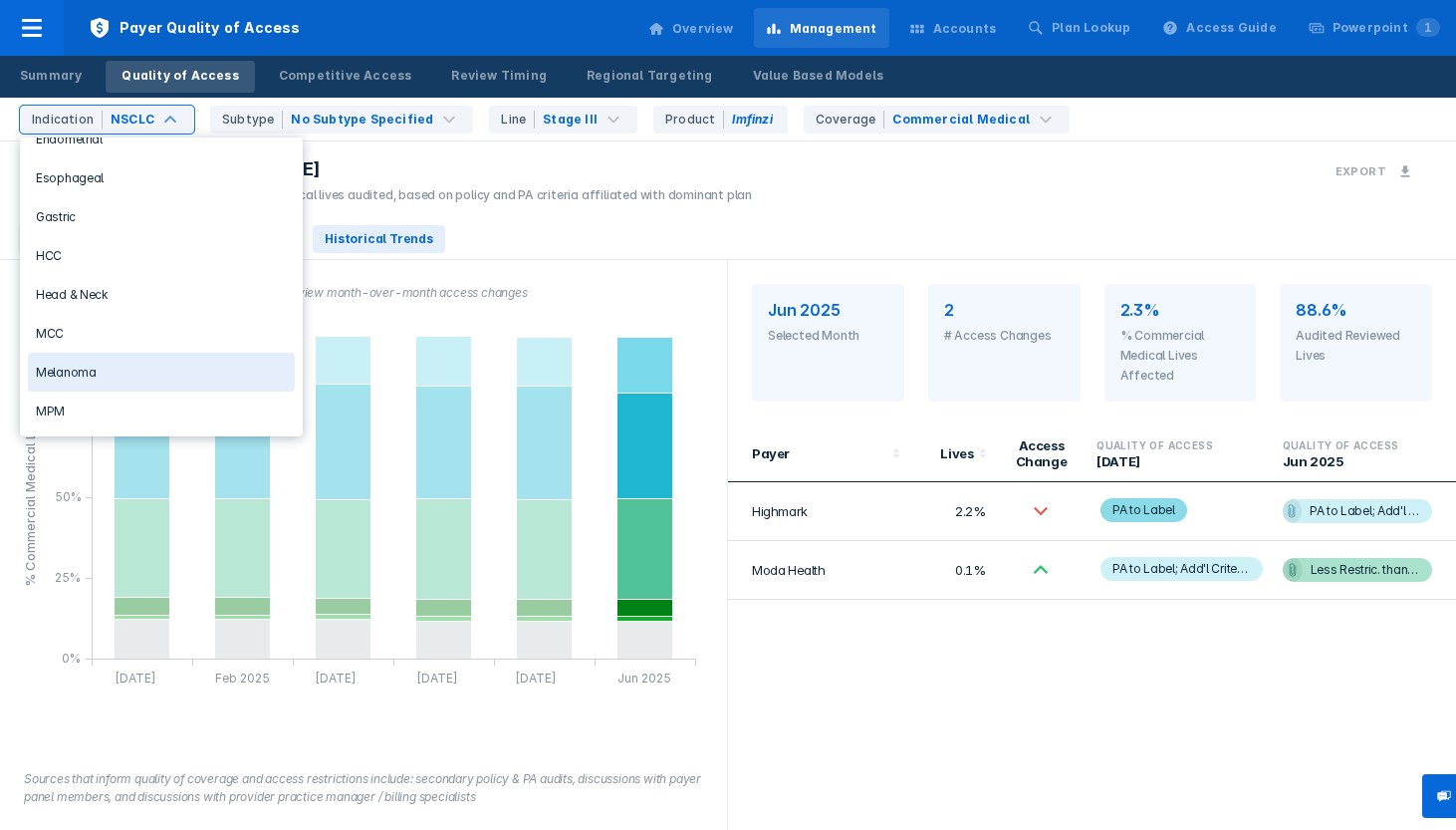 scroll, scrollTop: 322, scrollLeft: 0, axis: vertical 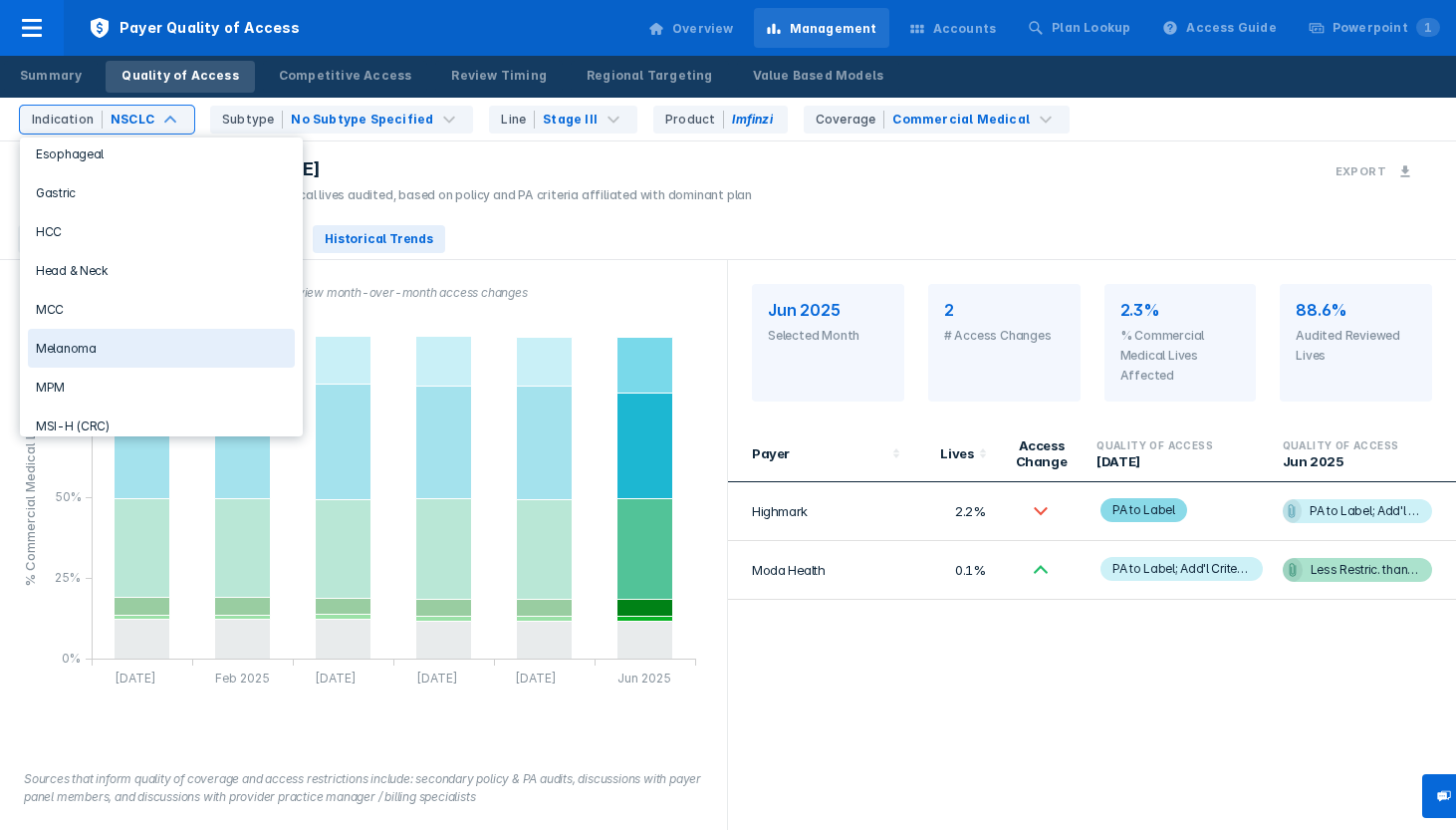 click on "Melanoma" at bounding box center [161, 348] 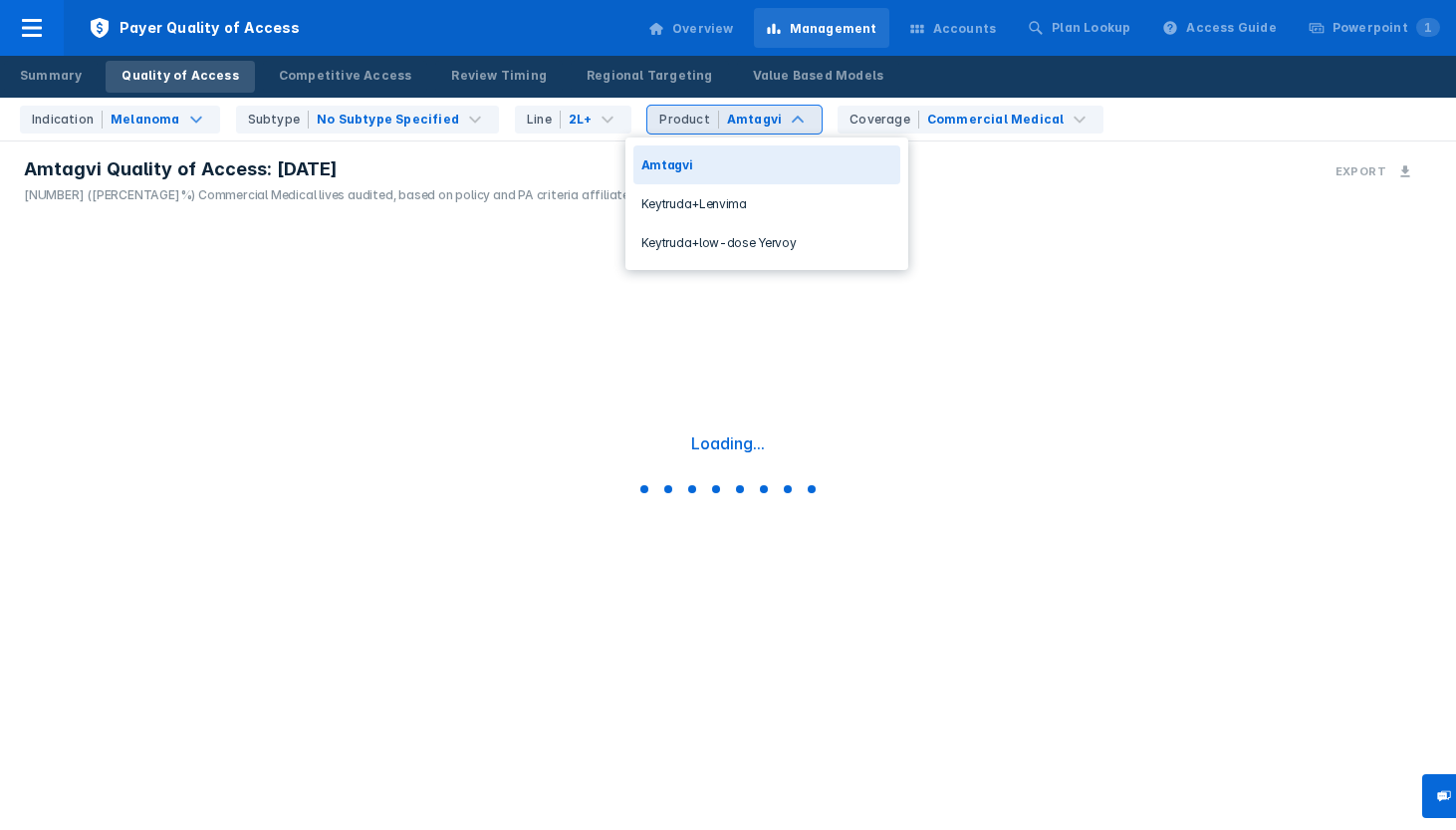 click on "Amtagvi" at bounding box center (754, 120) 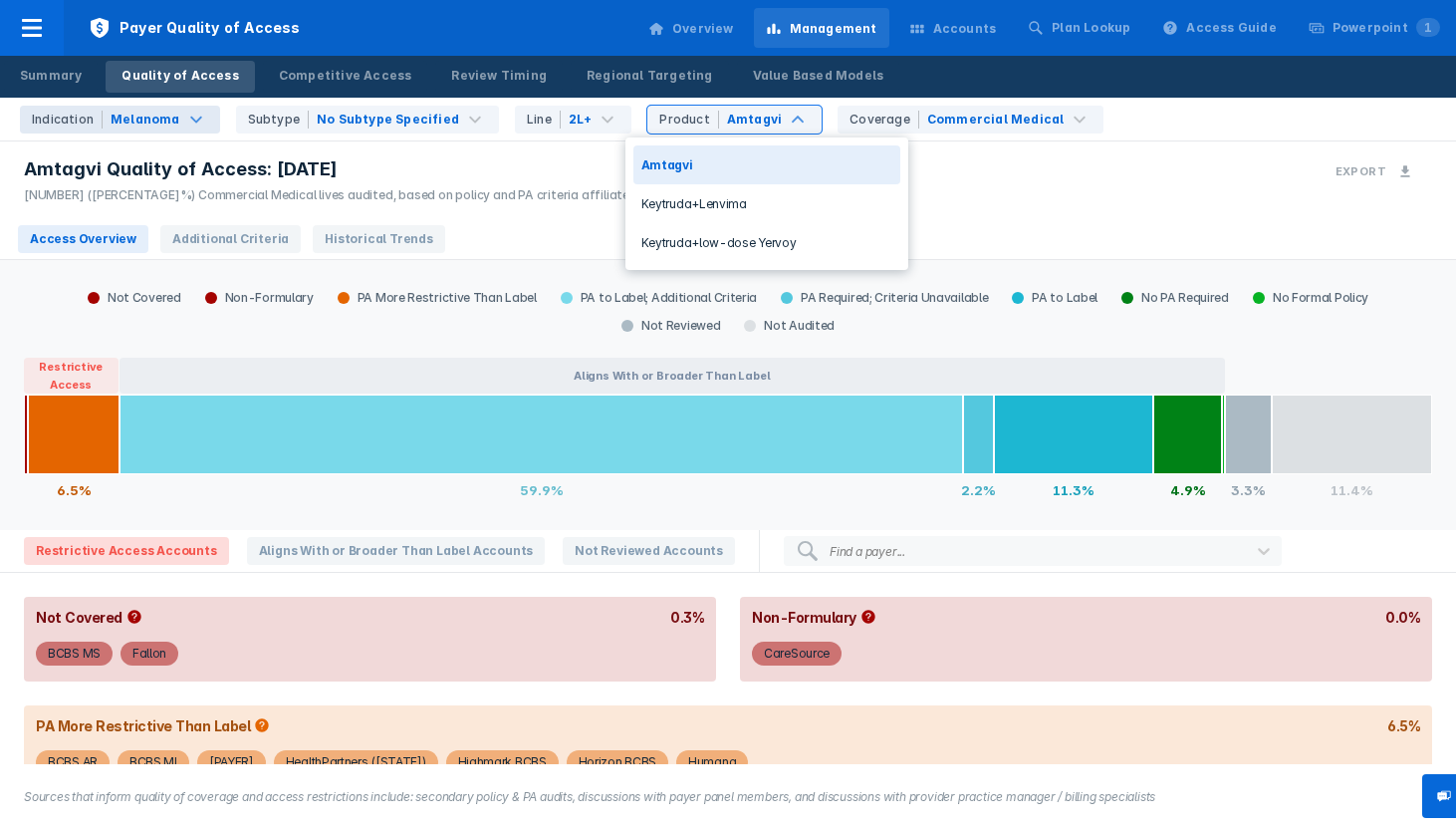 click on "Melanoma" at bounding box center [145, 120] 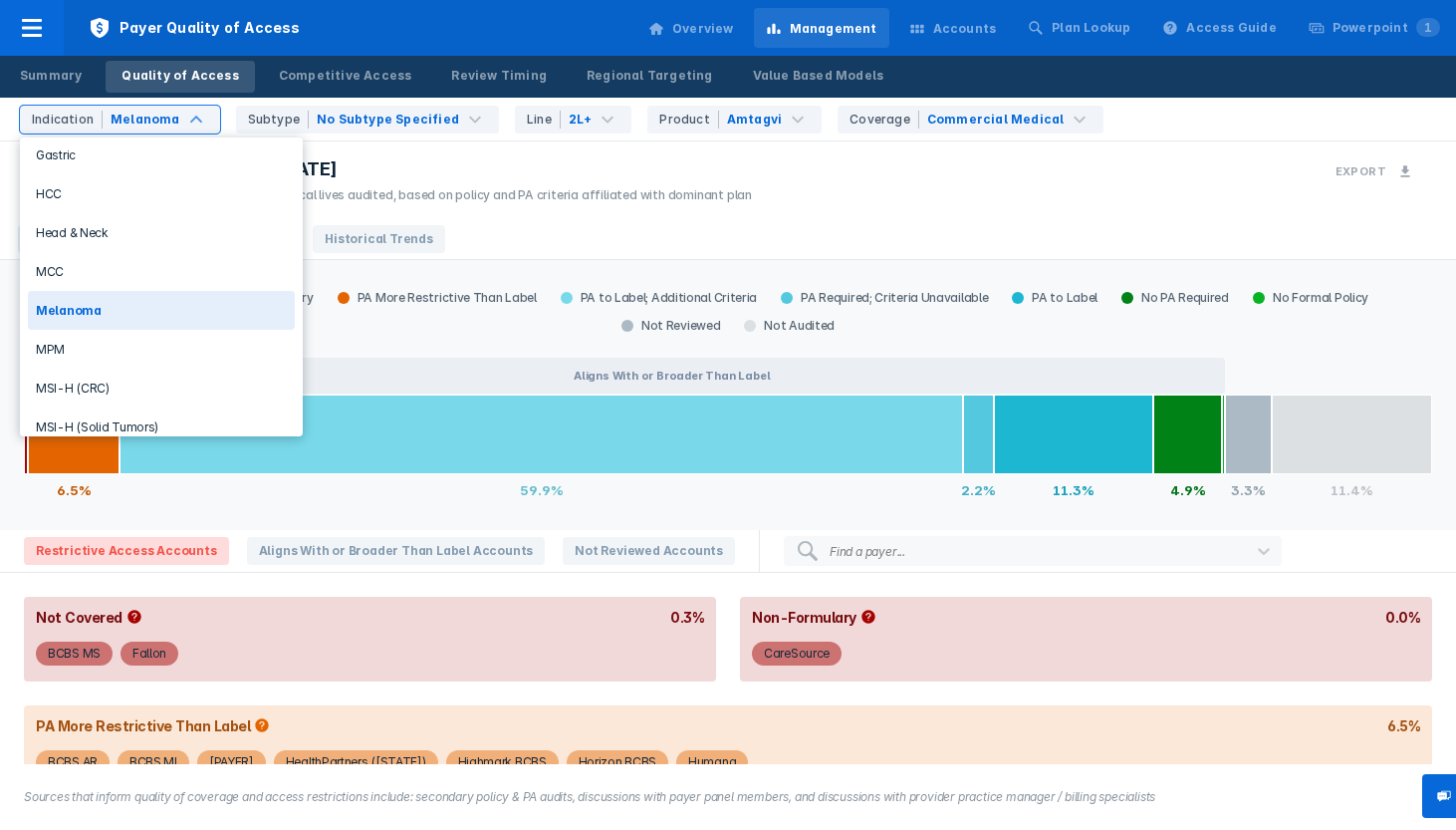 scroll, scrollTop: 348, scrollLeft: 0, axis: vertical 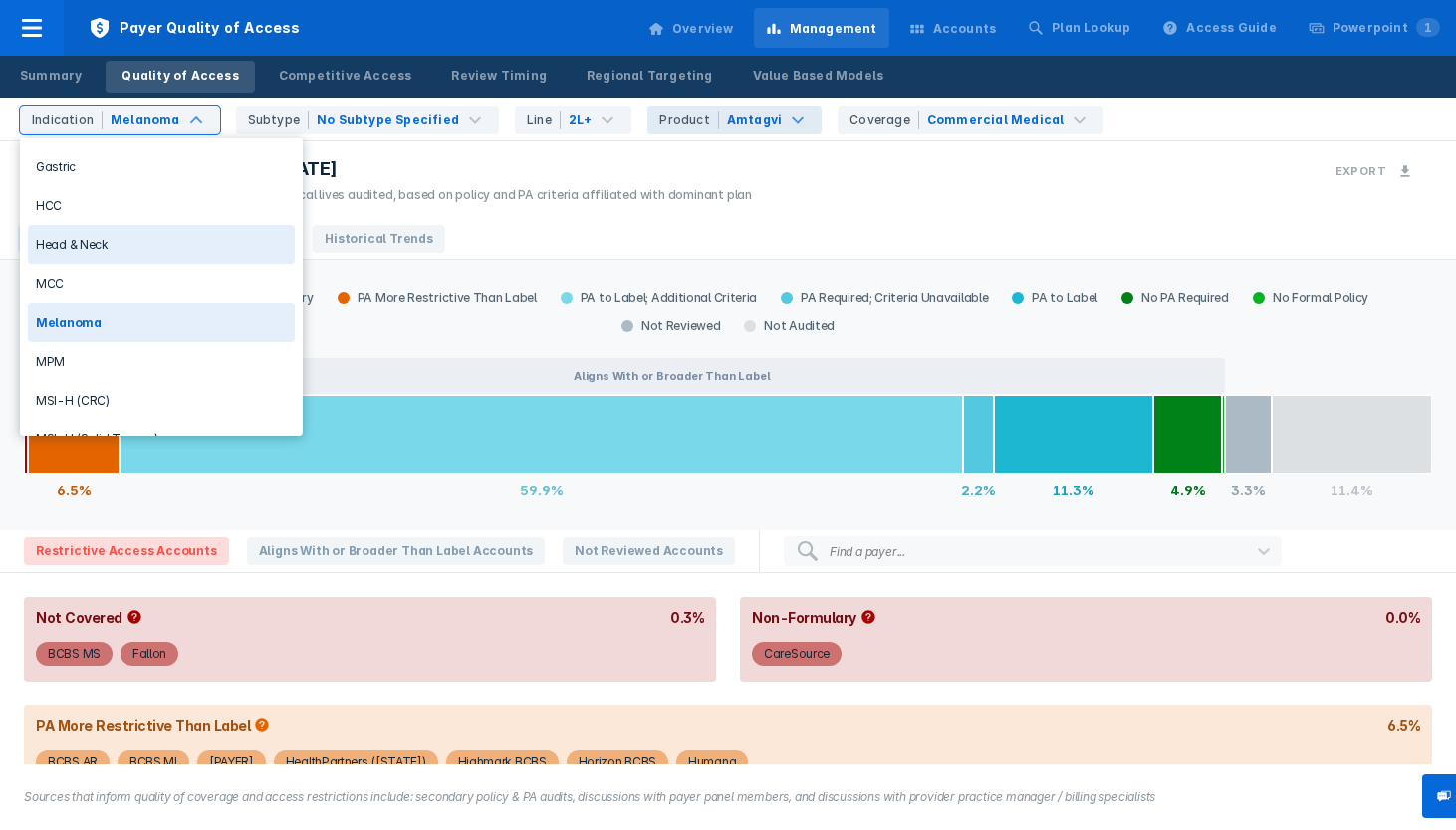 click on "Product" at bounding box center (688, 120) 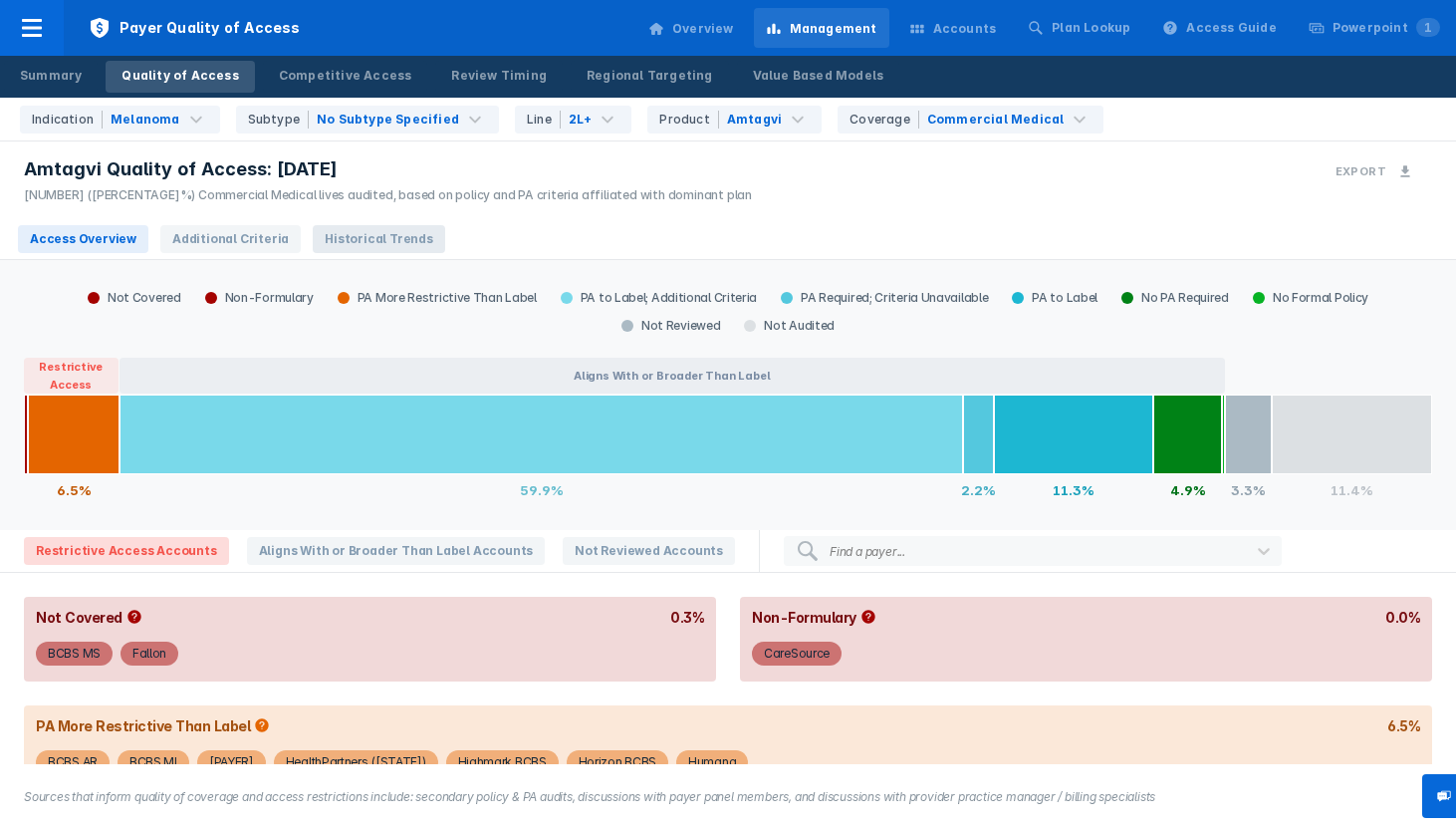 click on "Historical Trends" at bounding box center (378, 239) 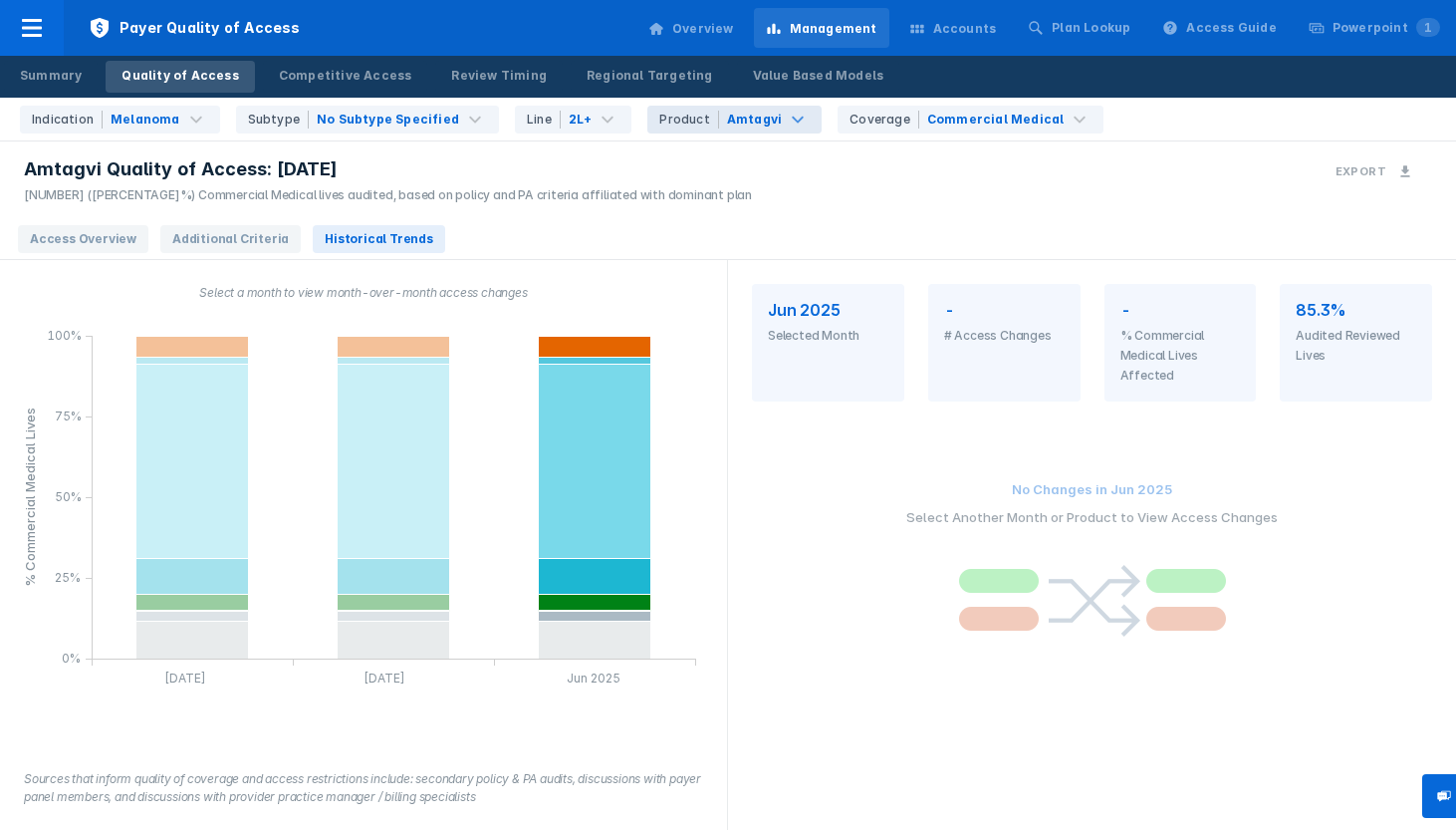click on "Amtagvi" at bounding box center (754, 120) 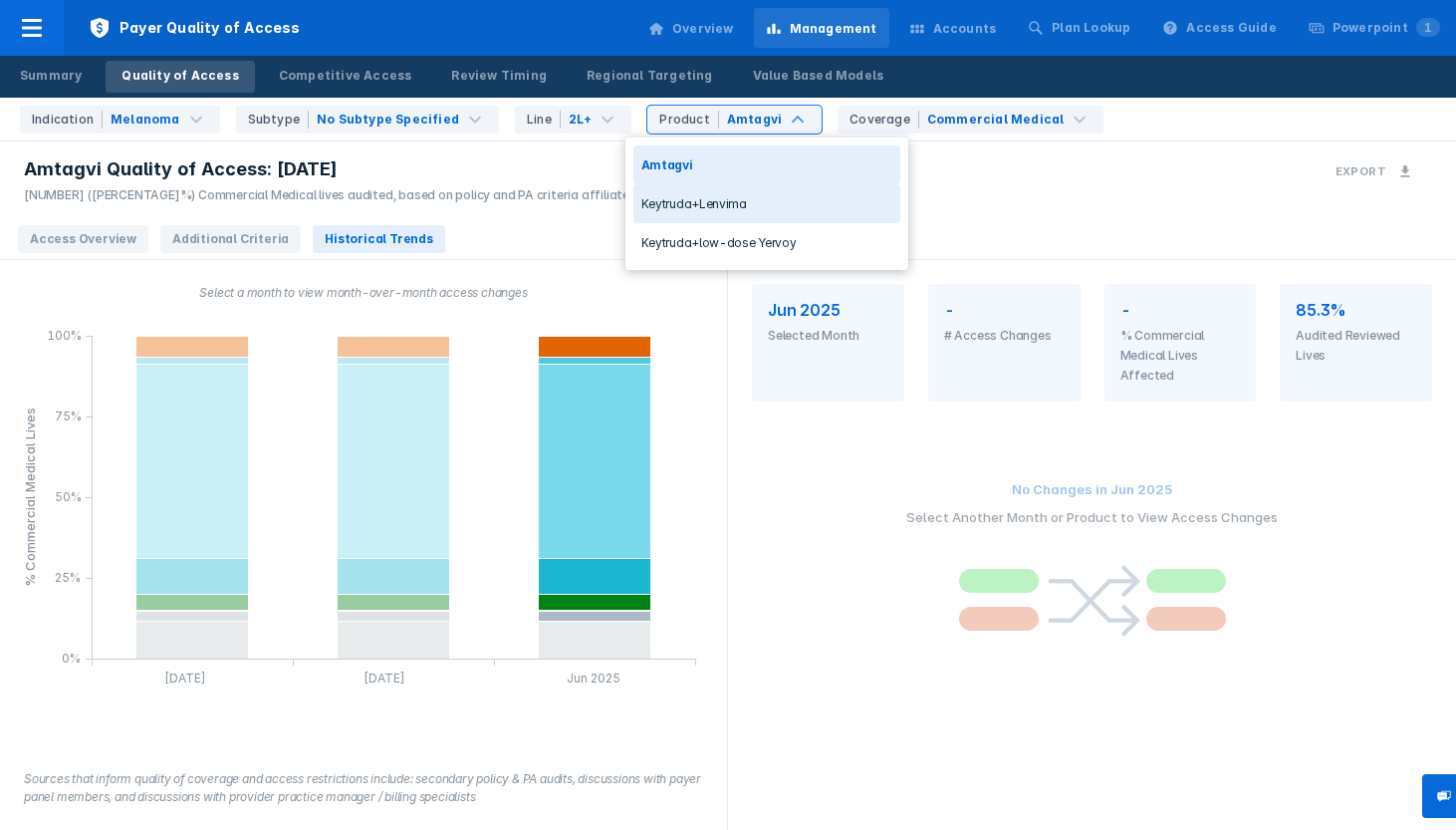 click on "Keytruda+Lenvima" at bounding box center (767, 203) 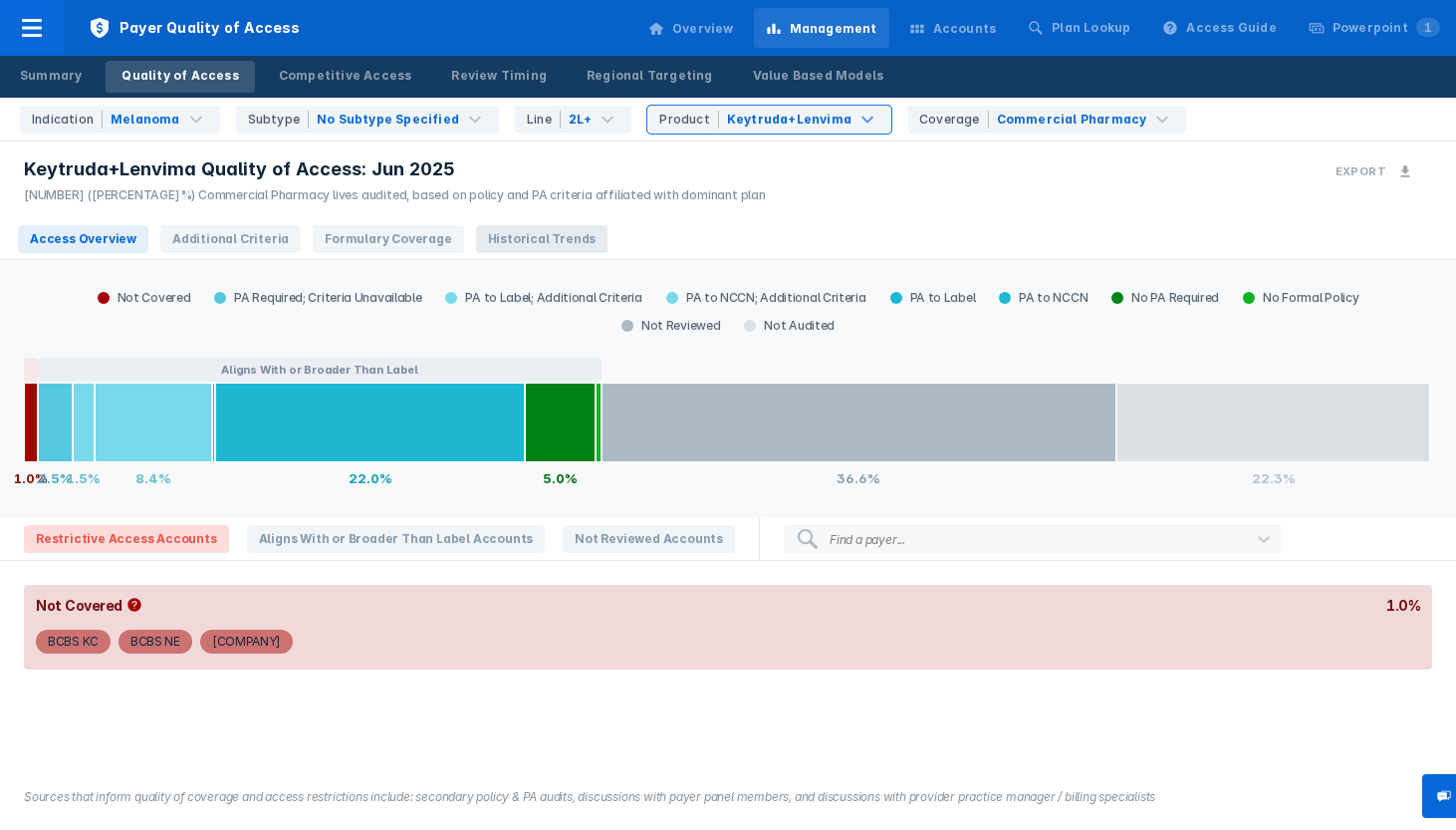 click on "Historical Trends" at bounding box center (542, 239) 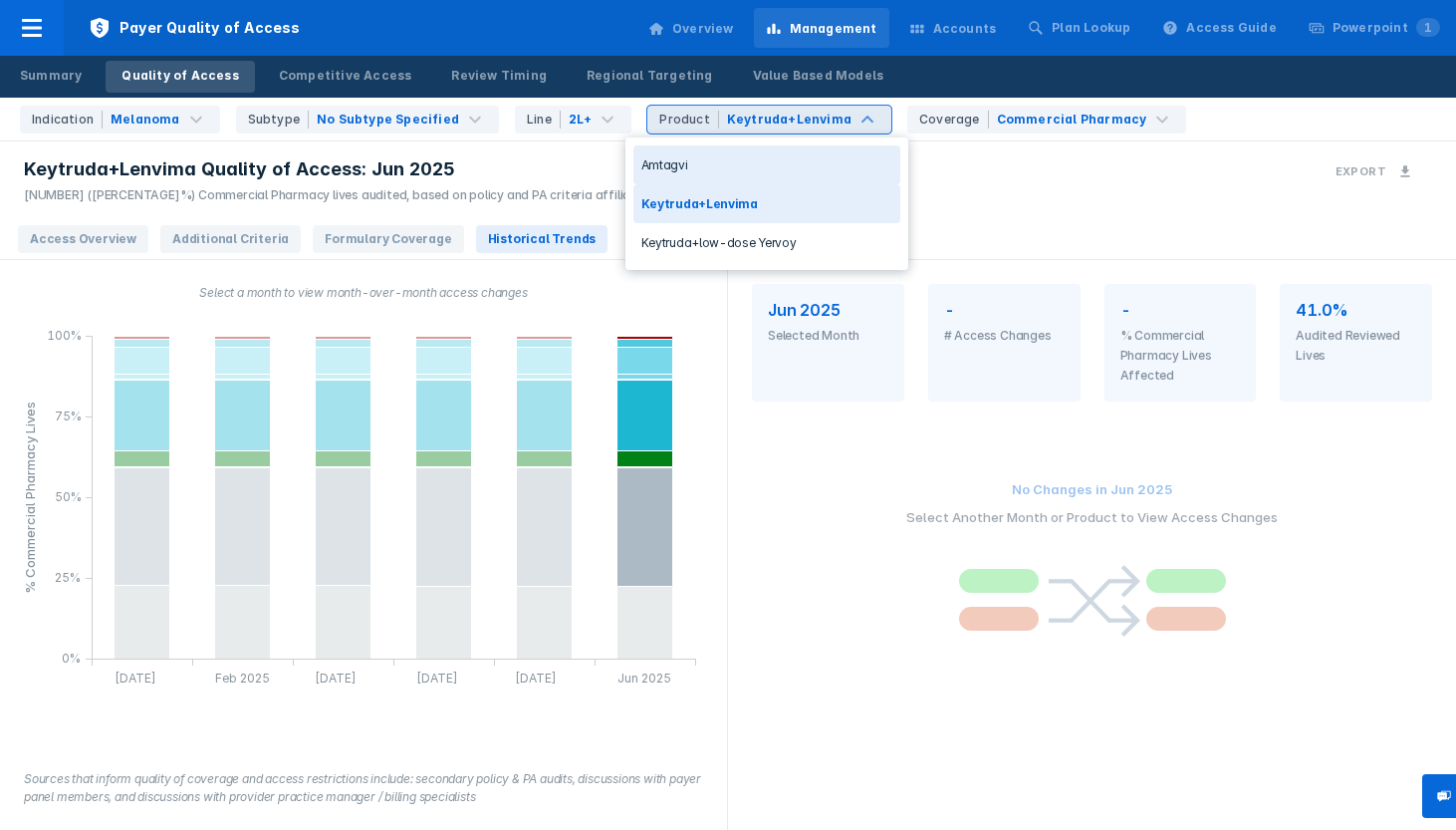 click on "Keytruda+Lenvima" at bounding box center (789, 120) 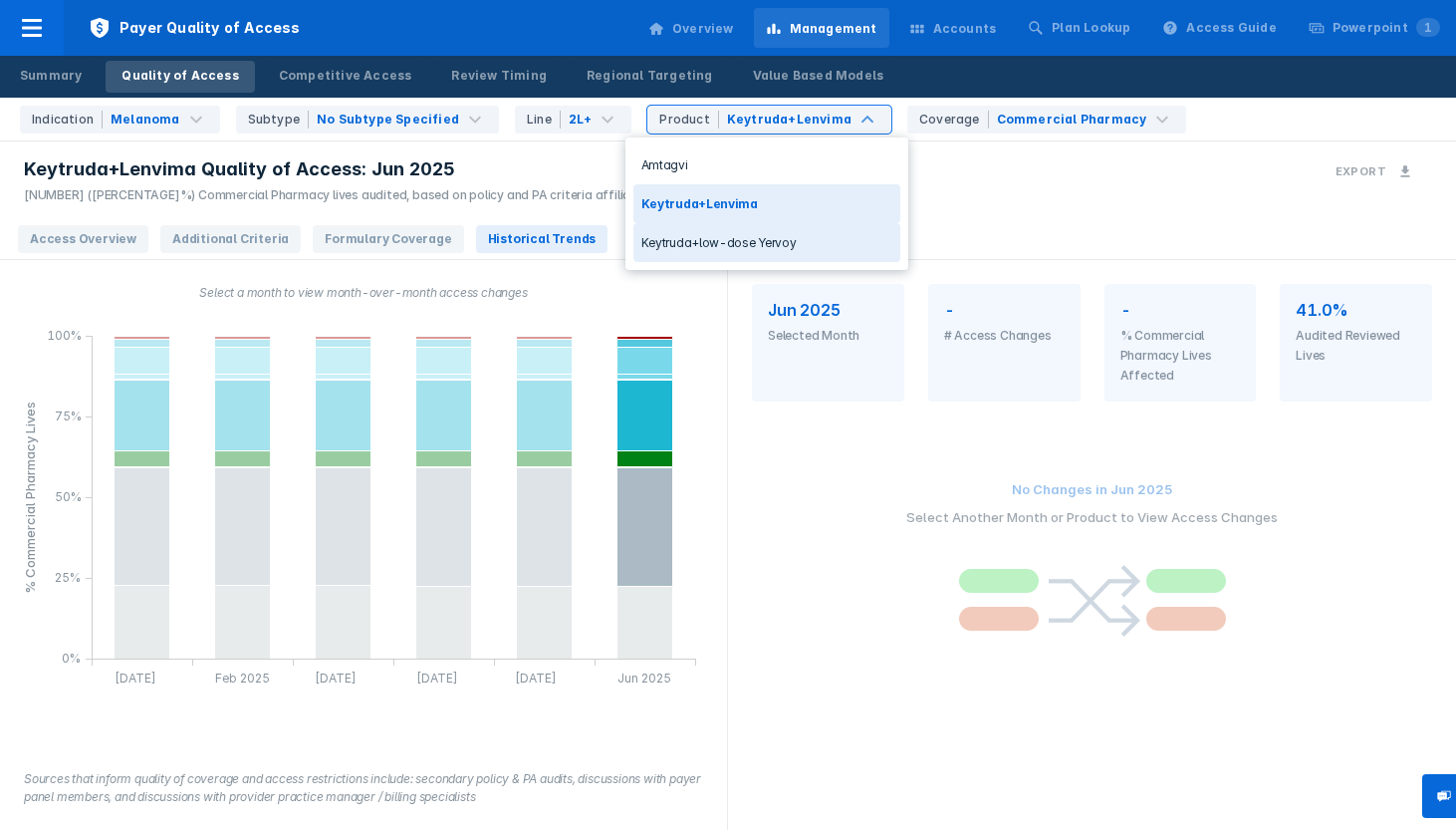 click on "Keytruda+low-dose Yervoy" at bounding box center [767, 242] 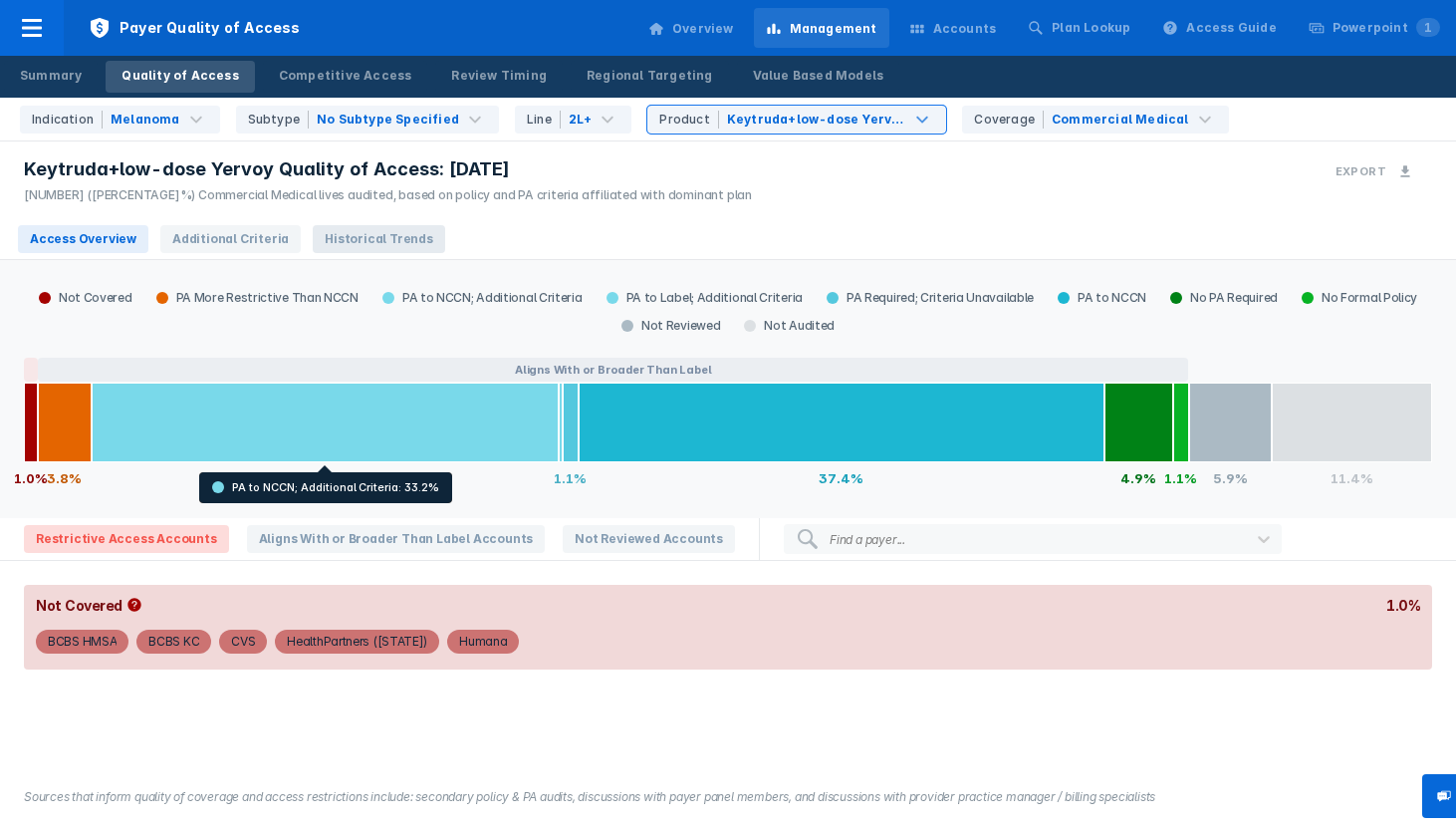 click on "Historical Trends" at bounding box center (378, 239) 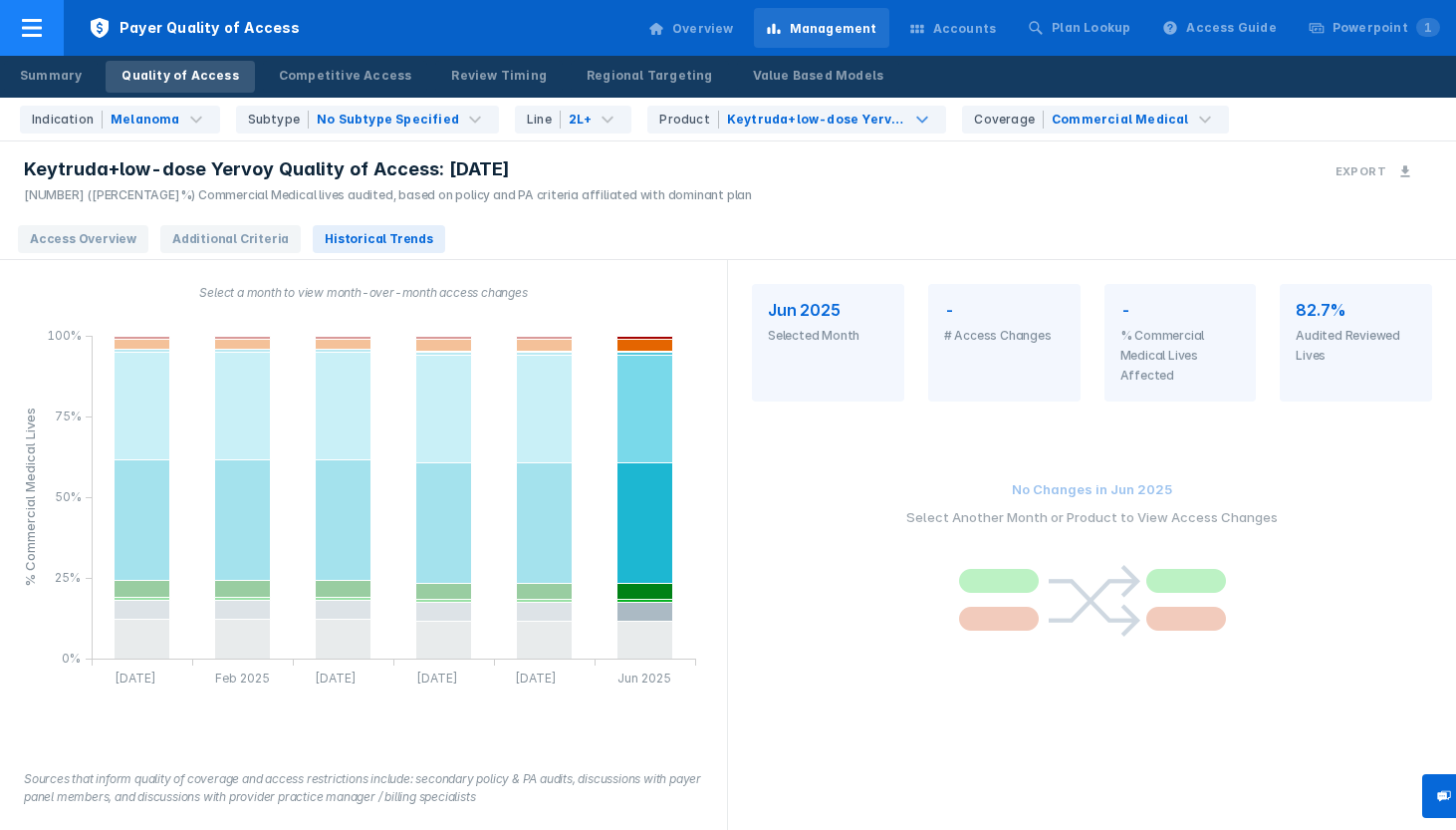 click at bounding box center (32, 28) 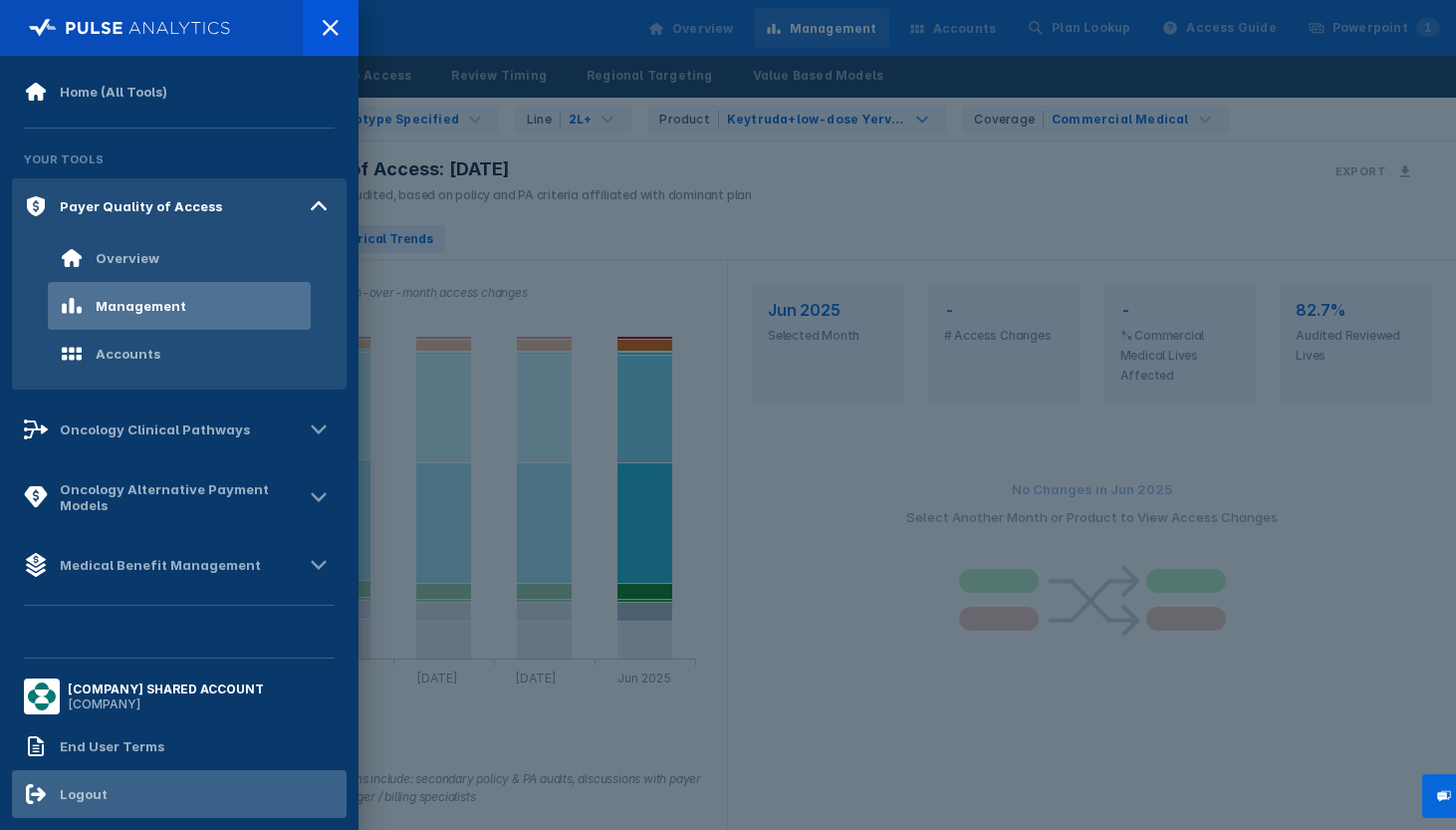 click on "Logout" at bounding box center (84, 794) 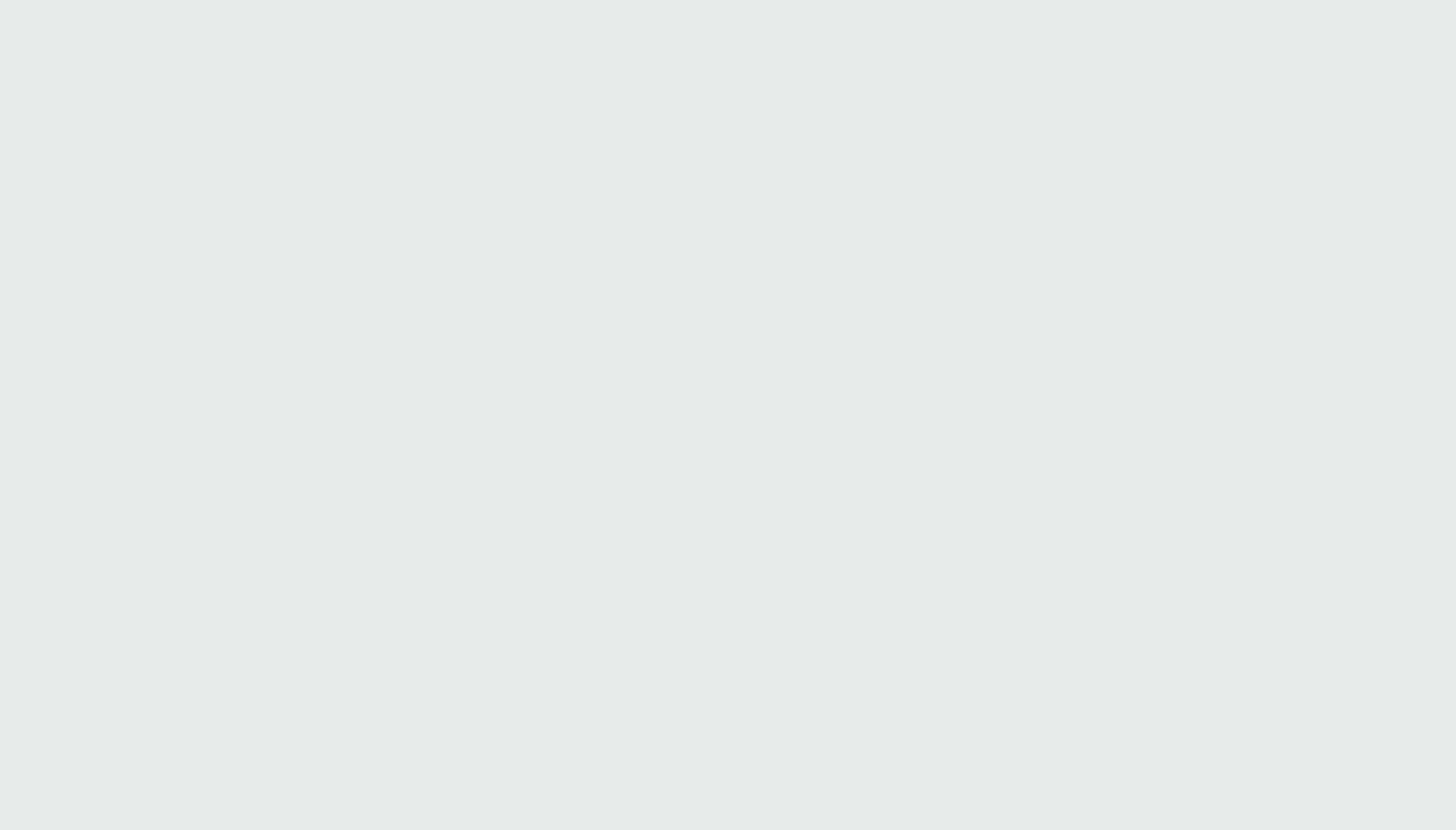 scroll, scrollTop: 0, scrollLeft: 0, axis: both 